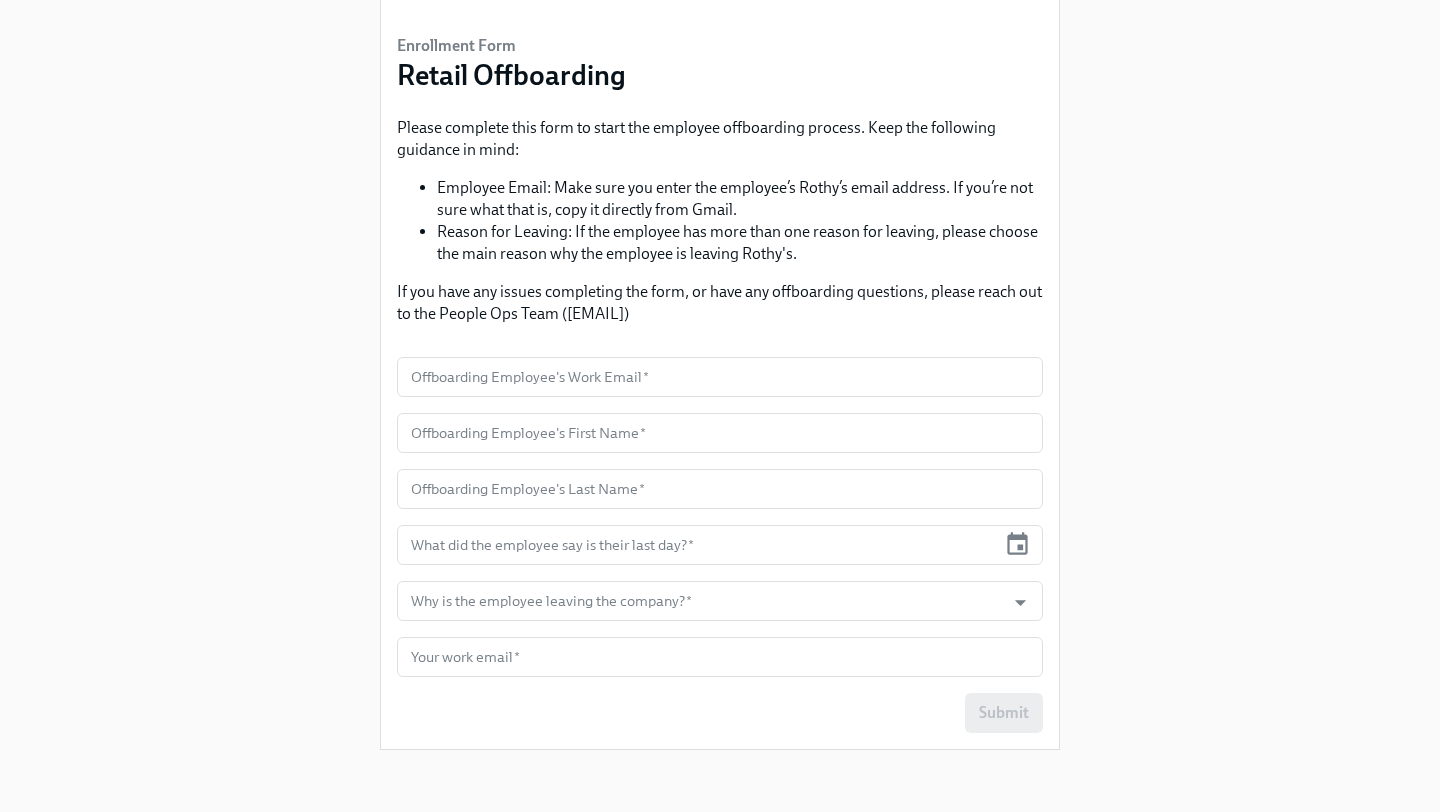 scroll, scrollTop: 132, scrollLeft: 0, axis: vertical 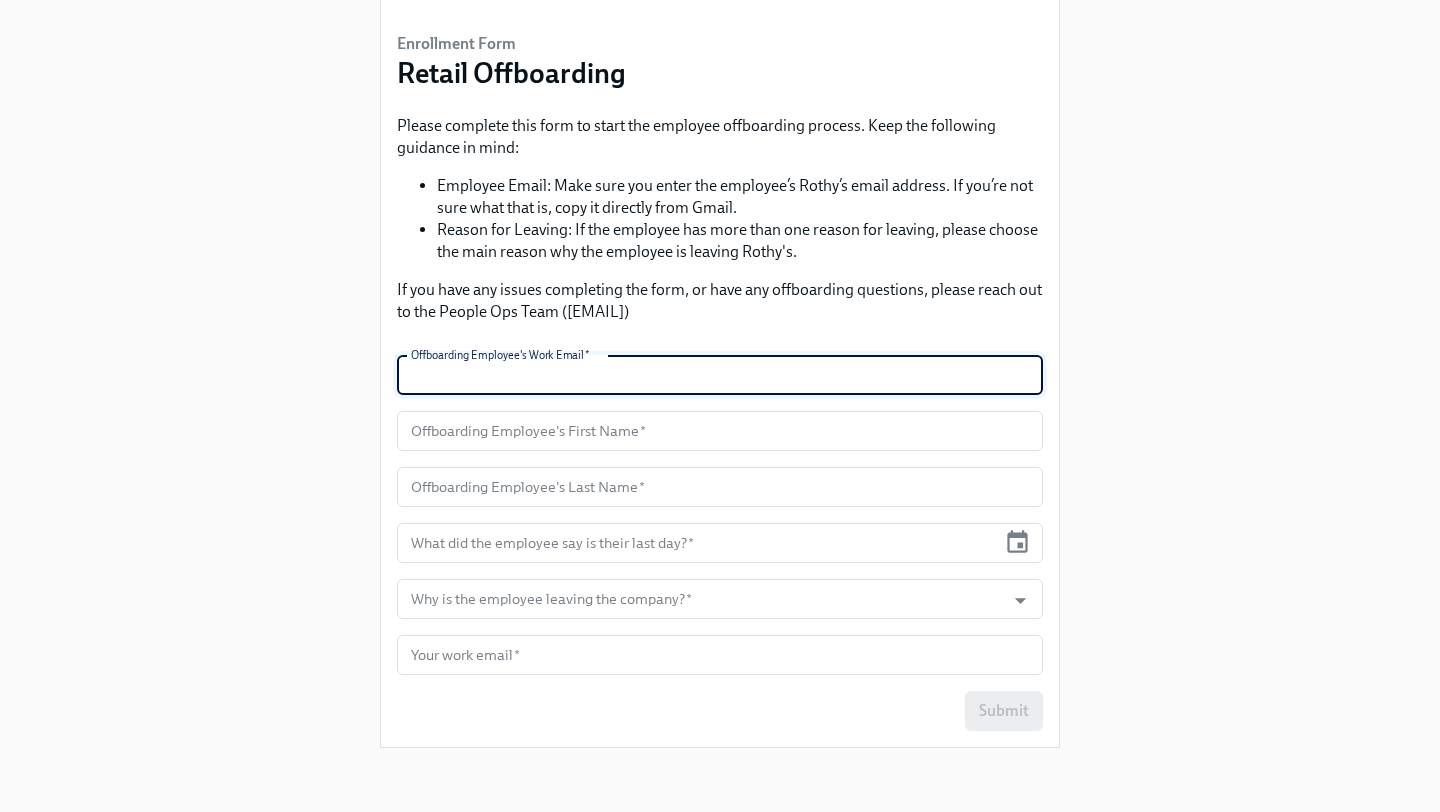 click at bounding box center (720, 375) 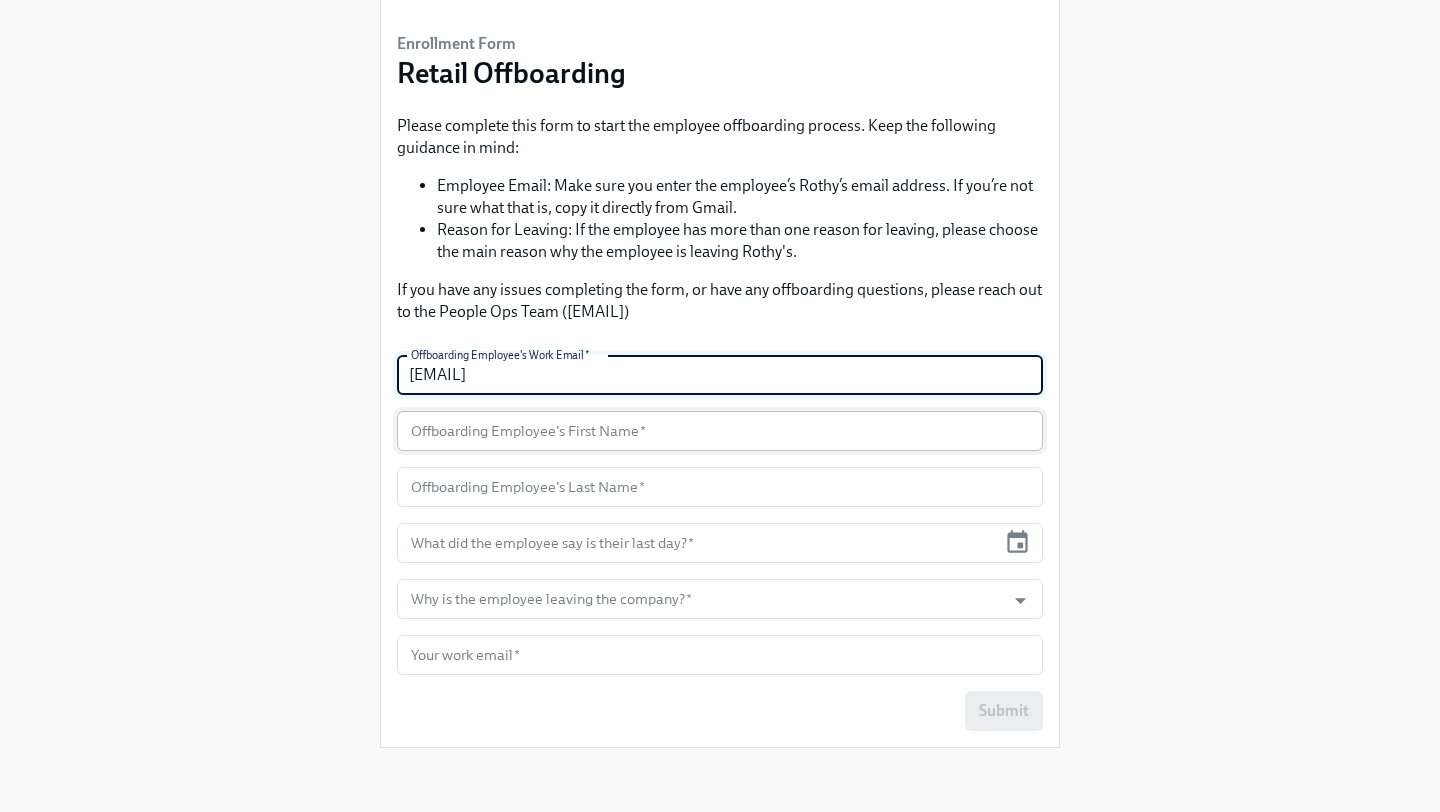 type on "[EMAIL]" 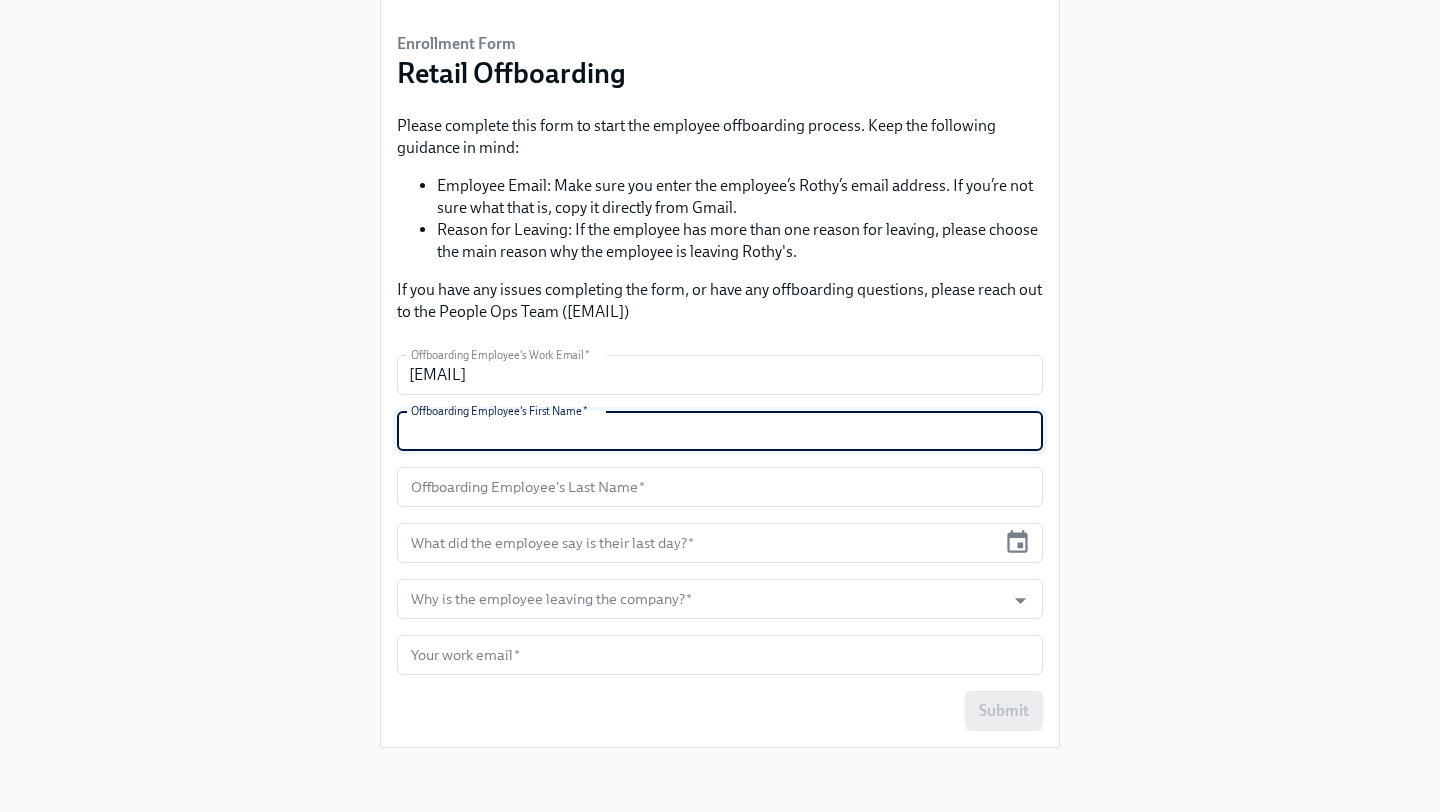 click at bounding box center [720, 431] 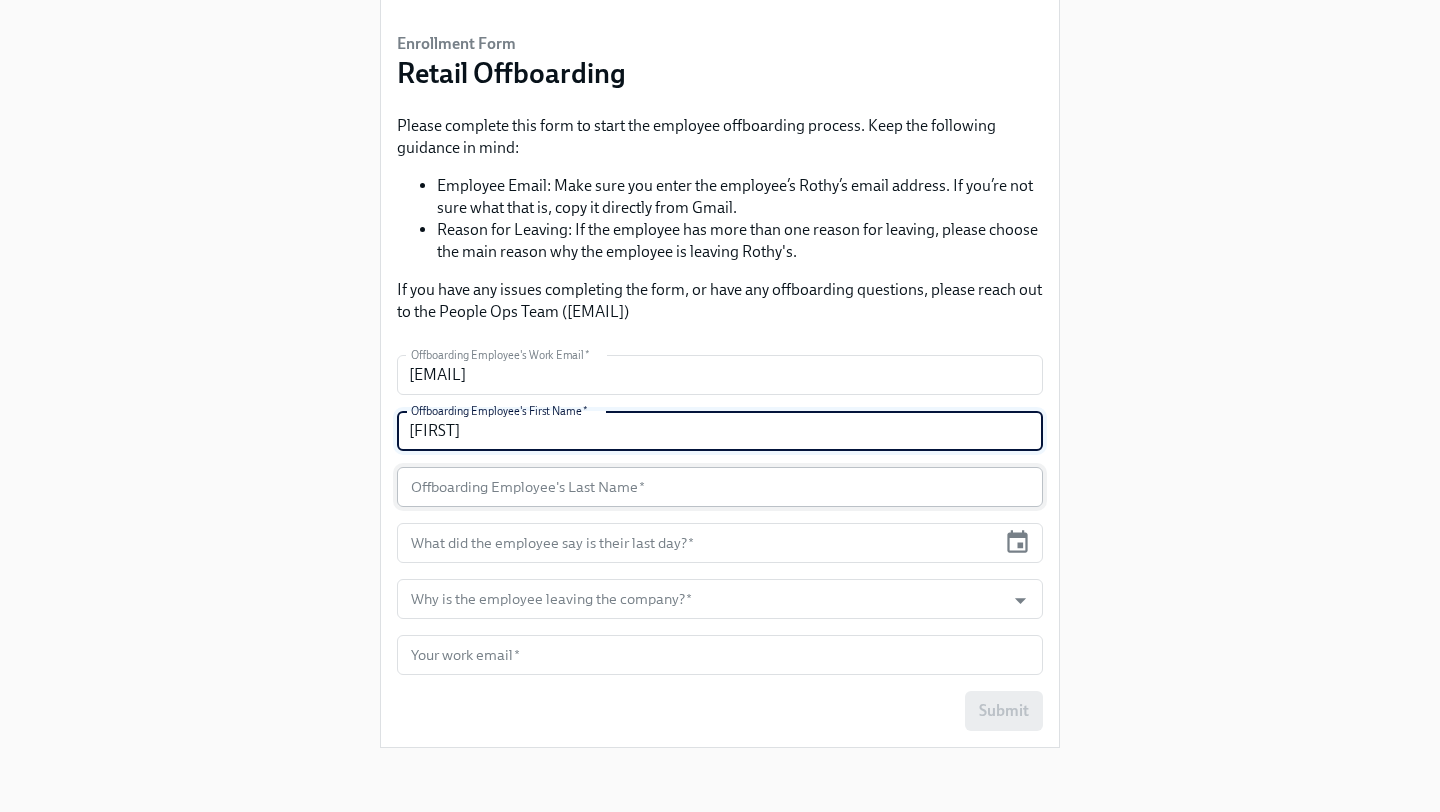 type on "[FIRST]" 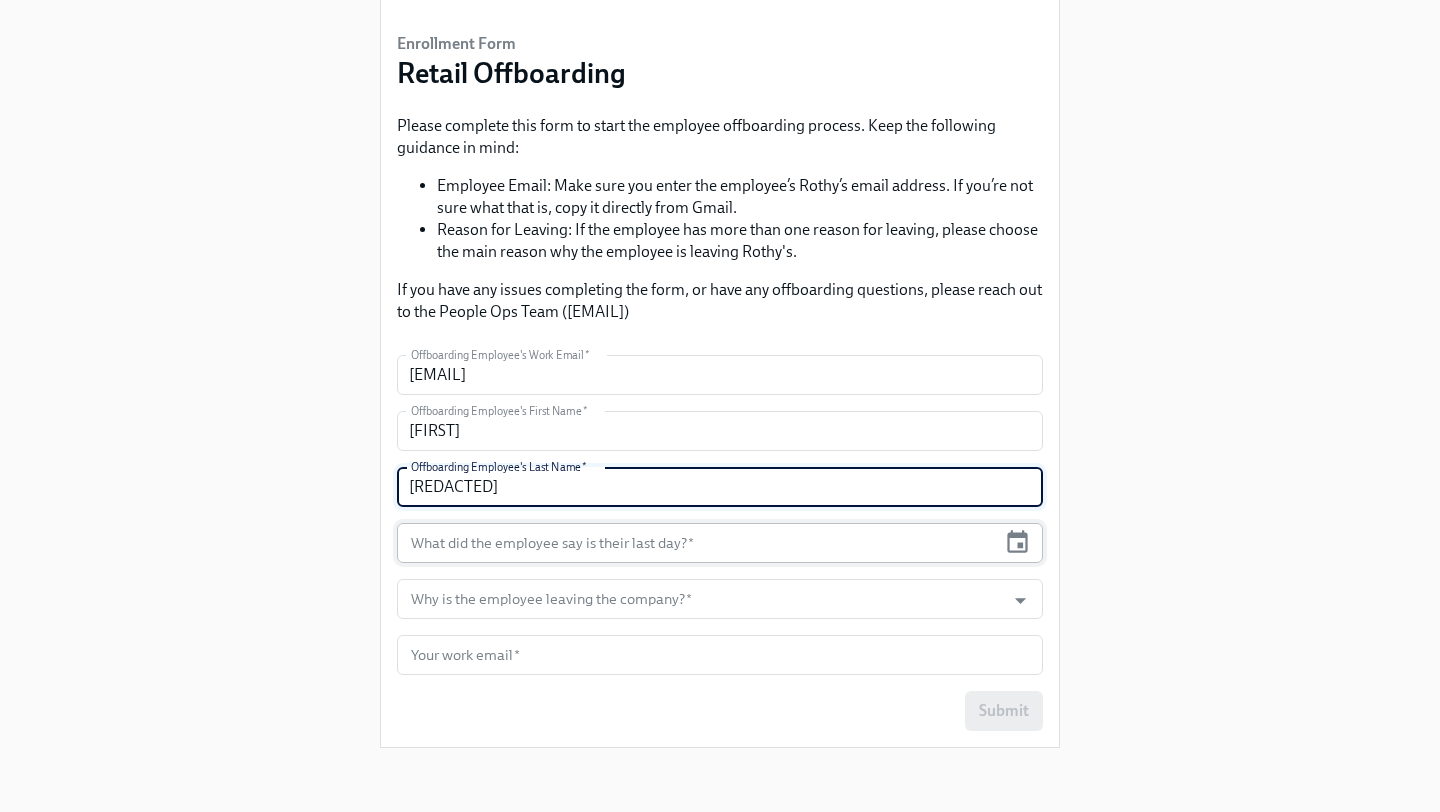 type on "[REDACTED]" 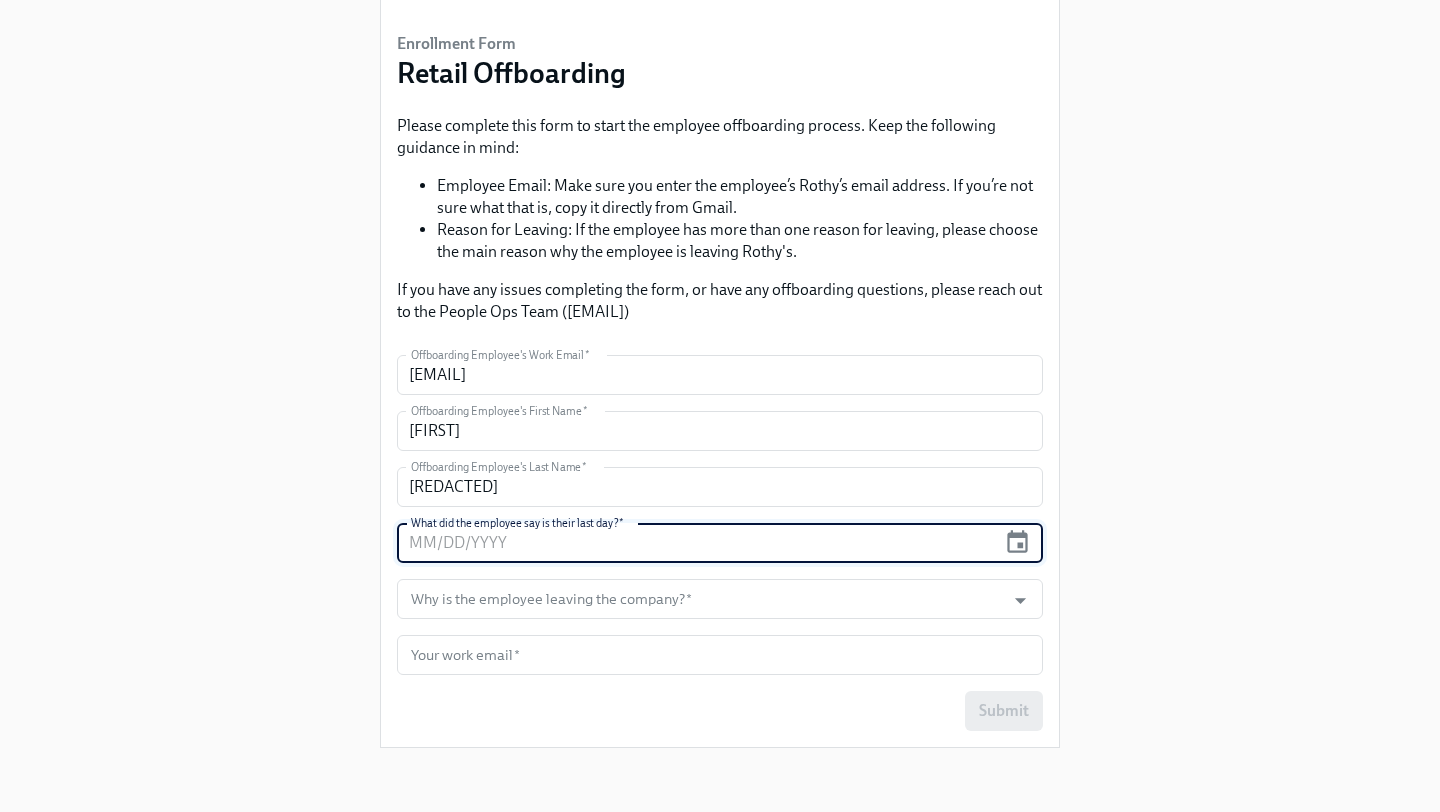 click at bounding box center [696, 543] 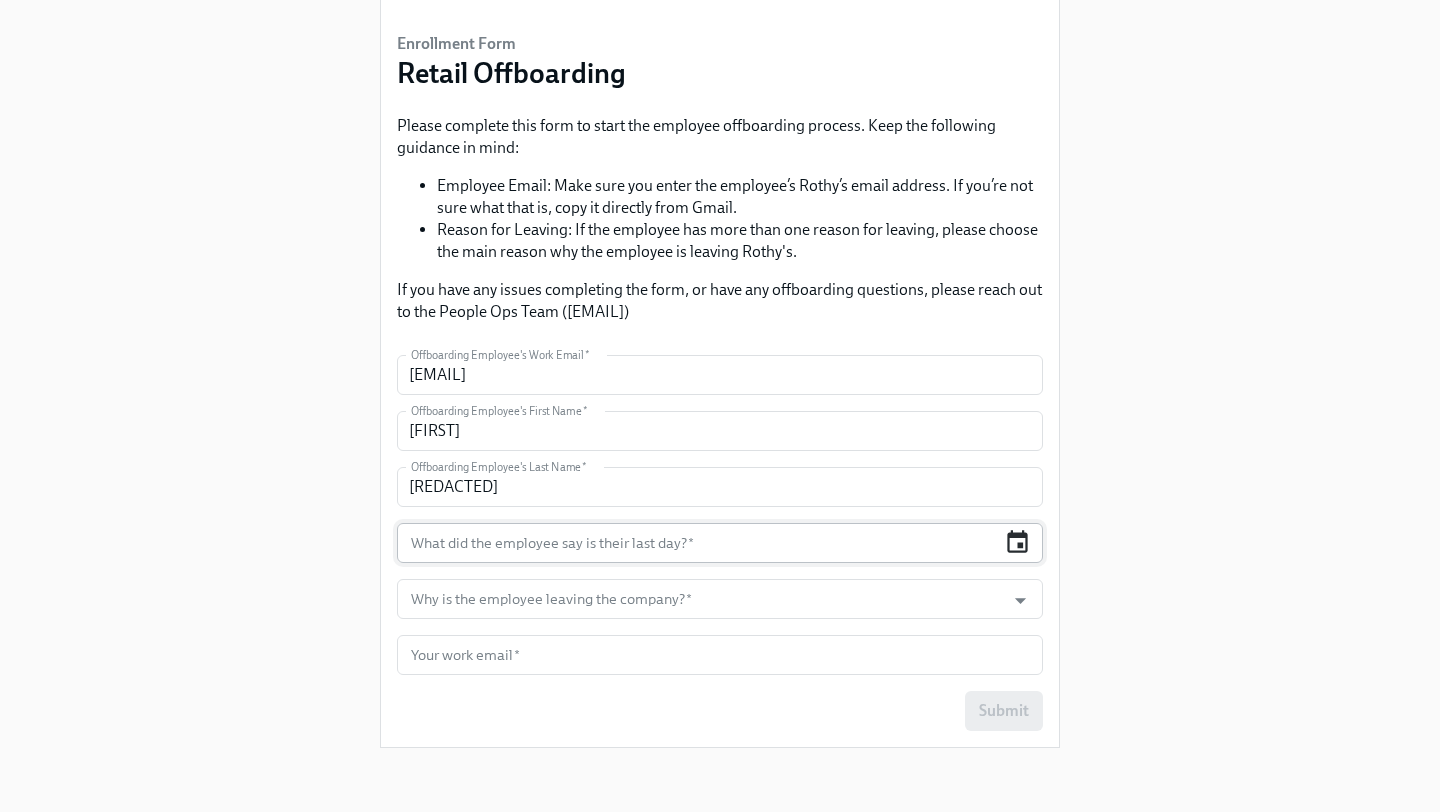 click 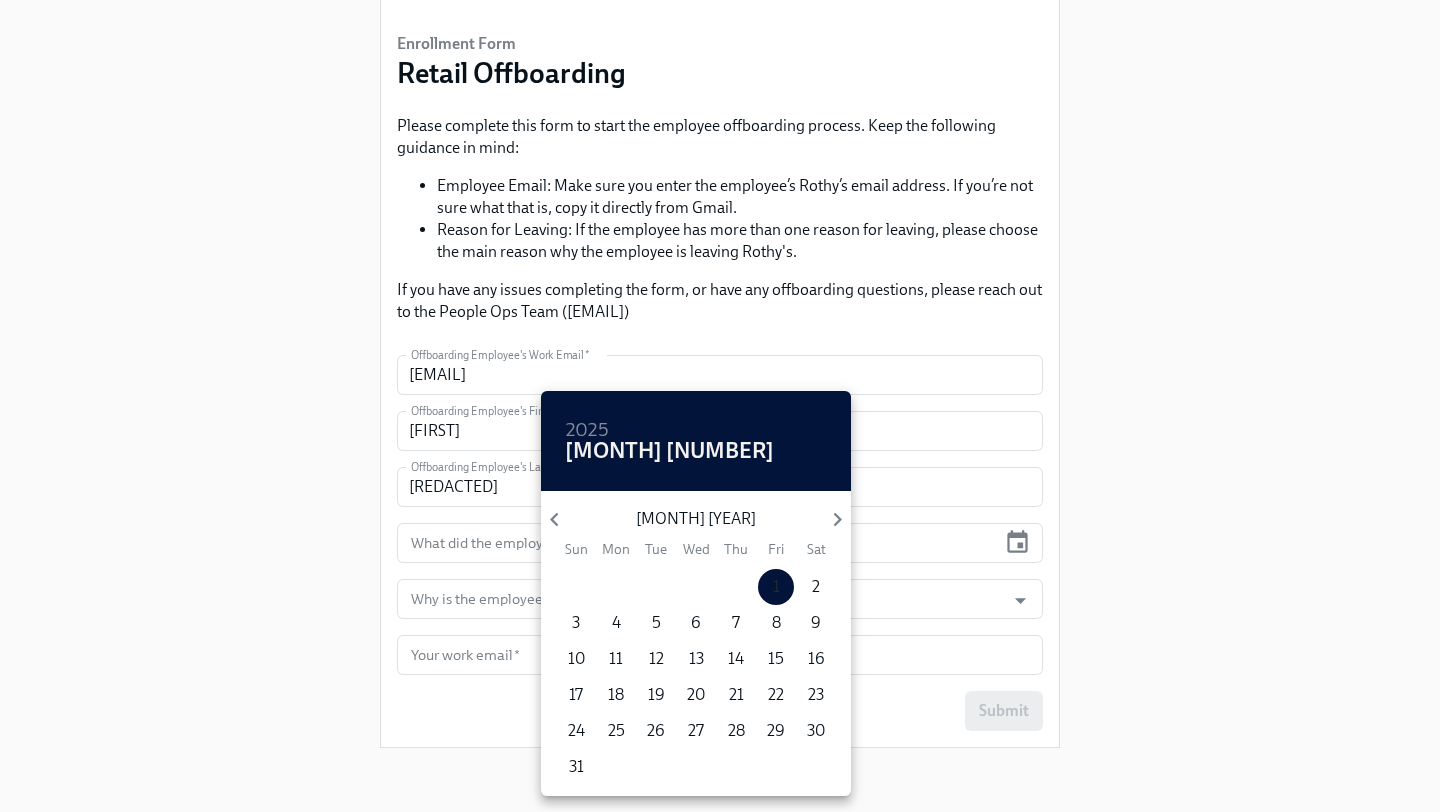 click on "1" at bounding box center (776, 587) 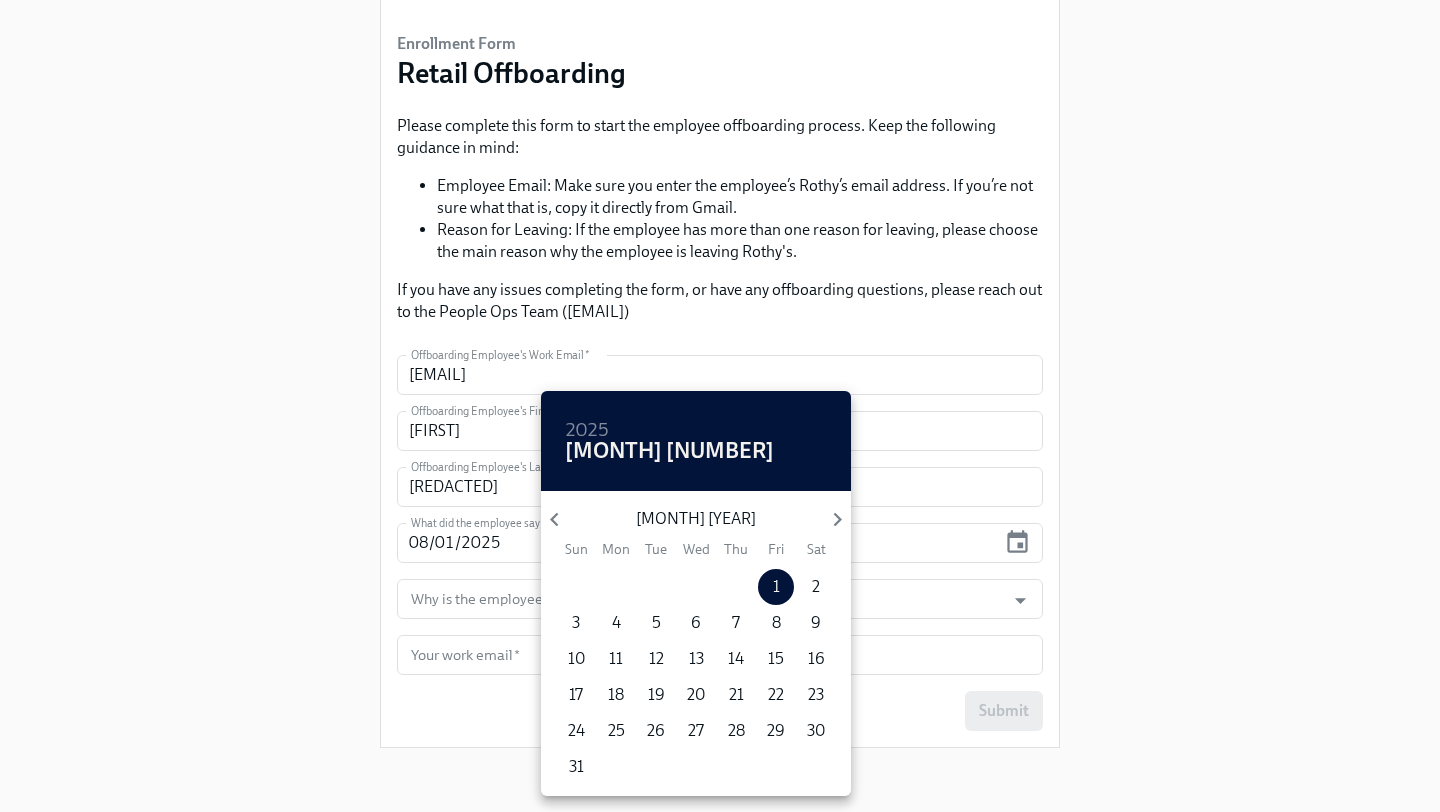 click at bounding box center [720, 406] 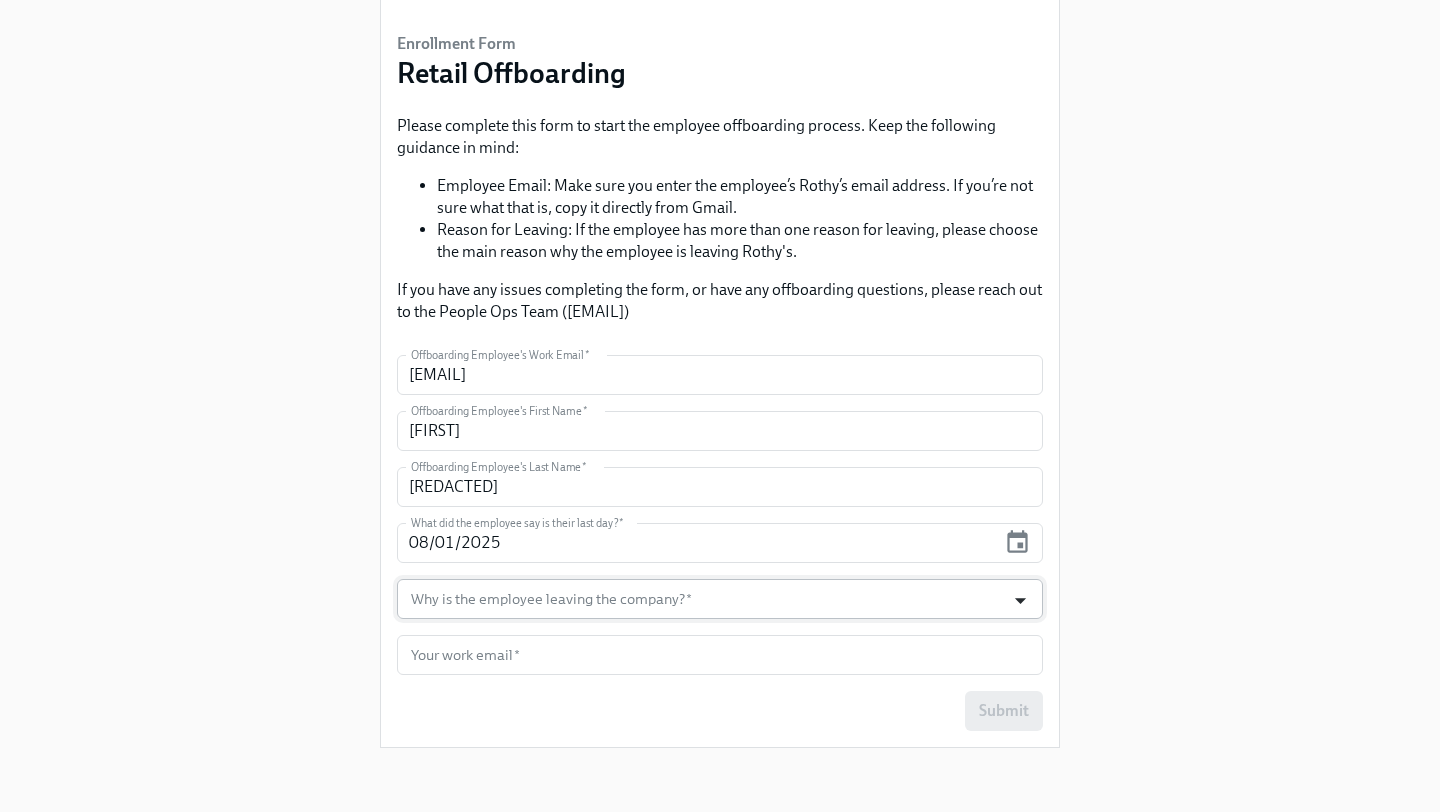 click 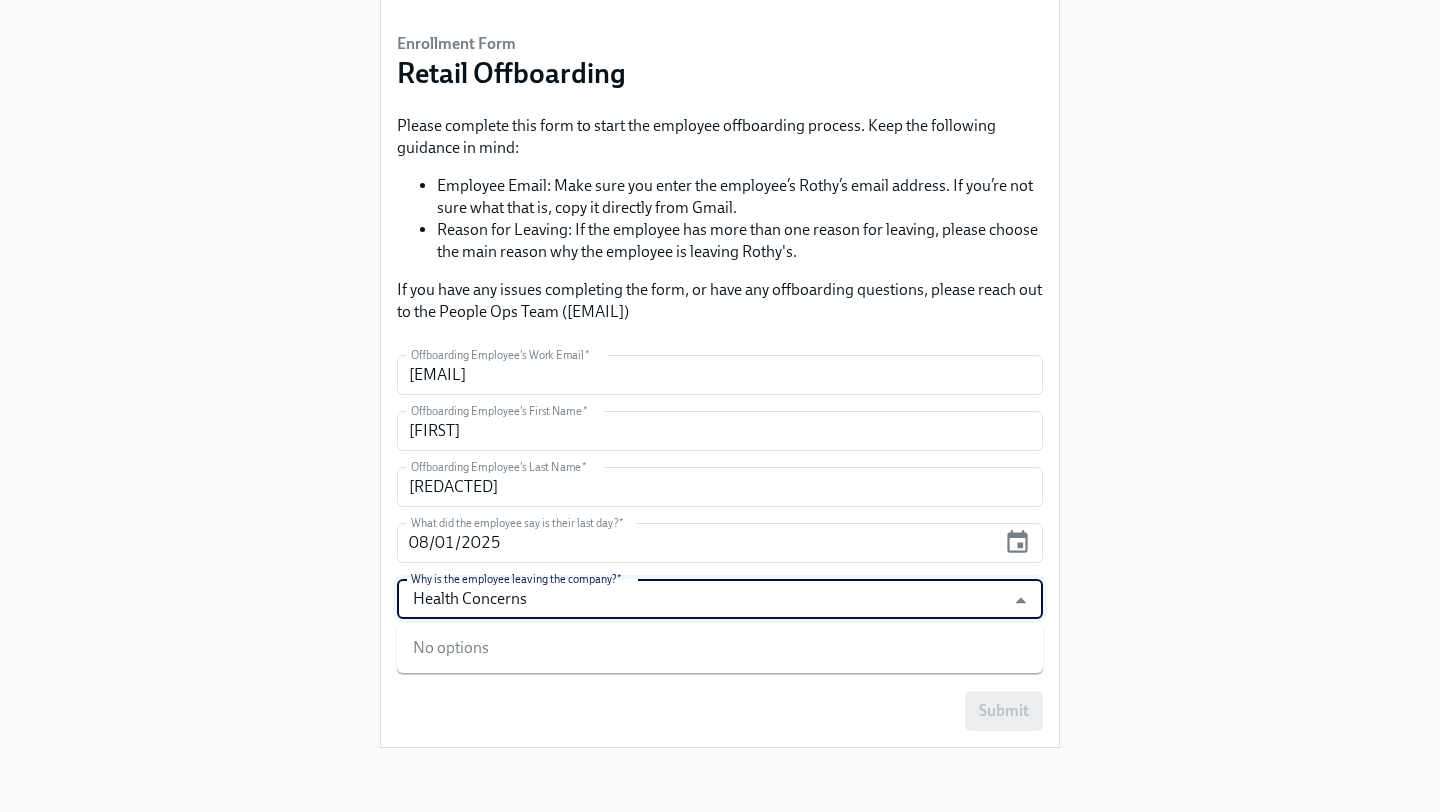type on "Health Concerns" 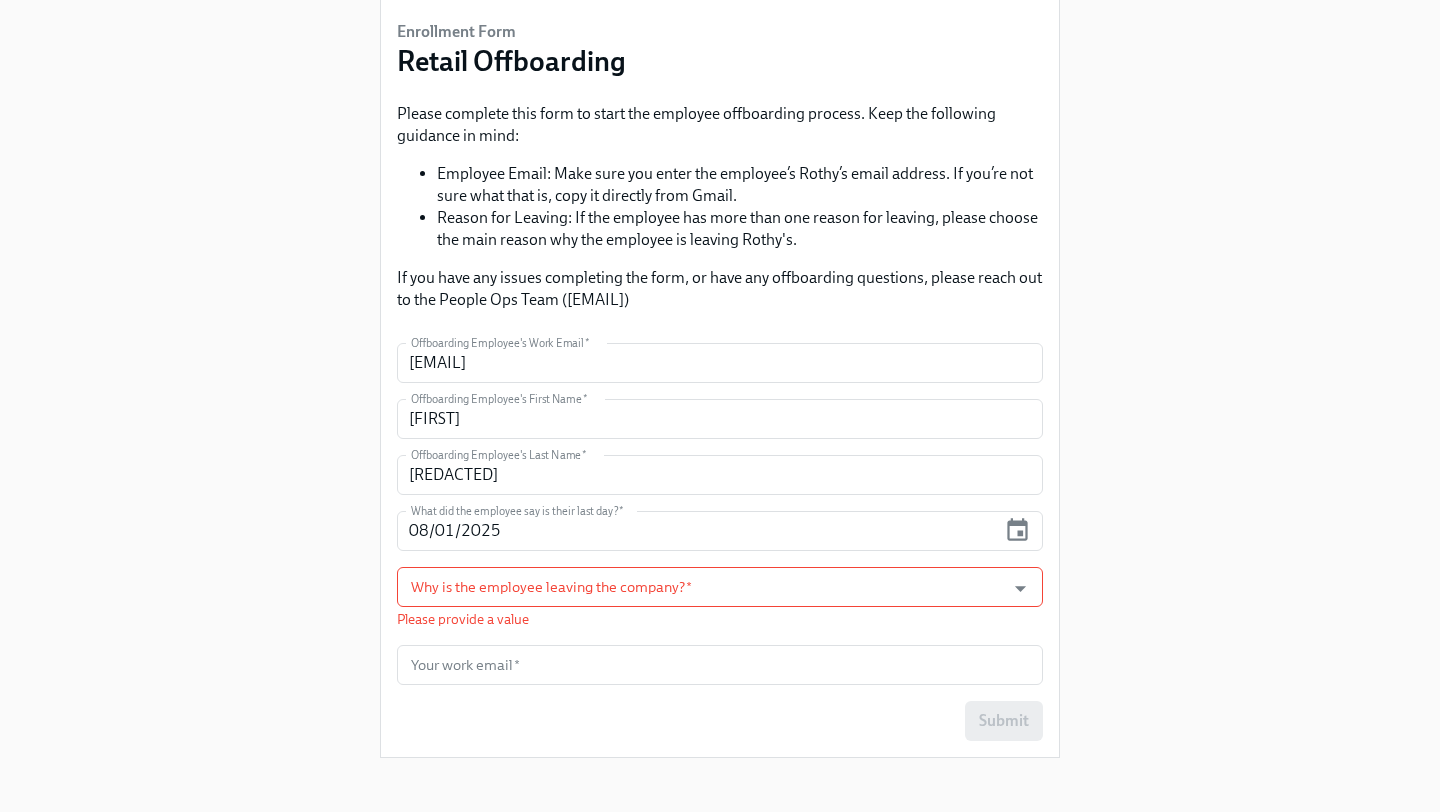 scroll, scrollTop: 154, scrollLeft: 0, axis: vertical 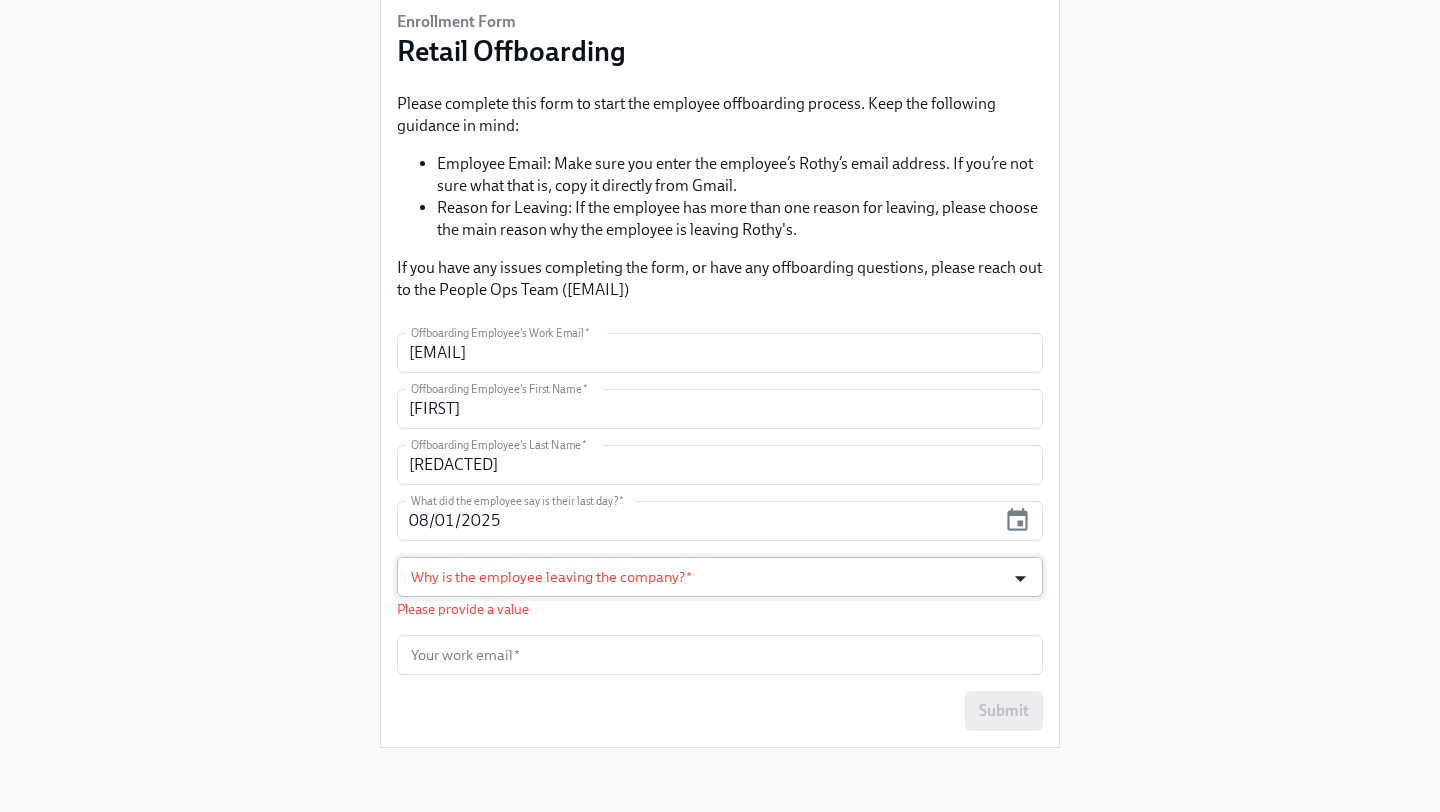 click 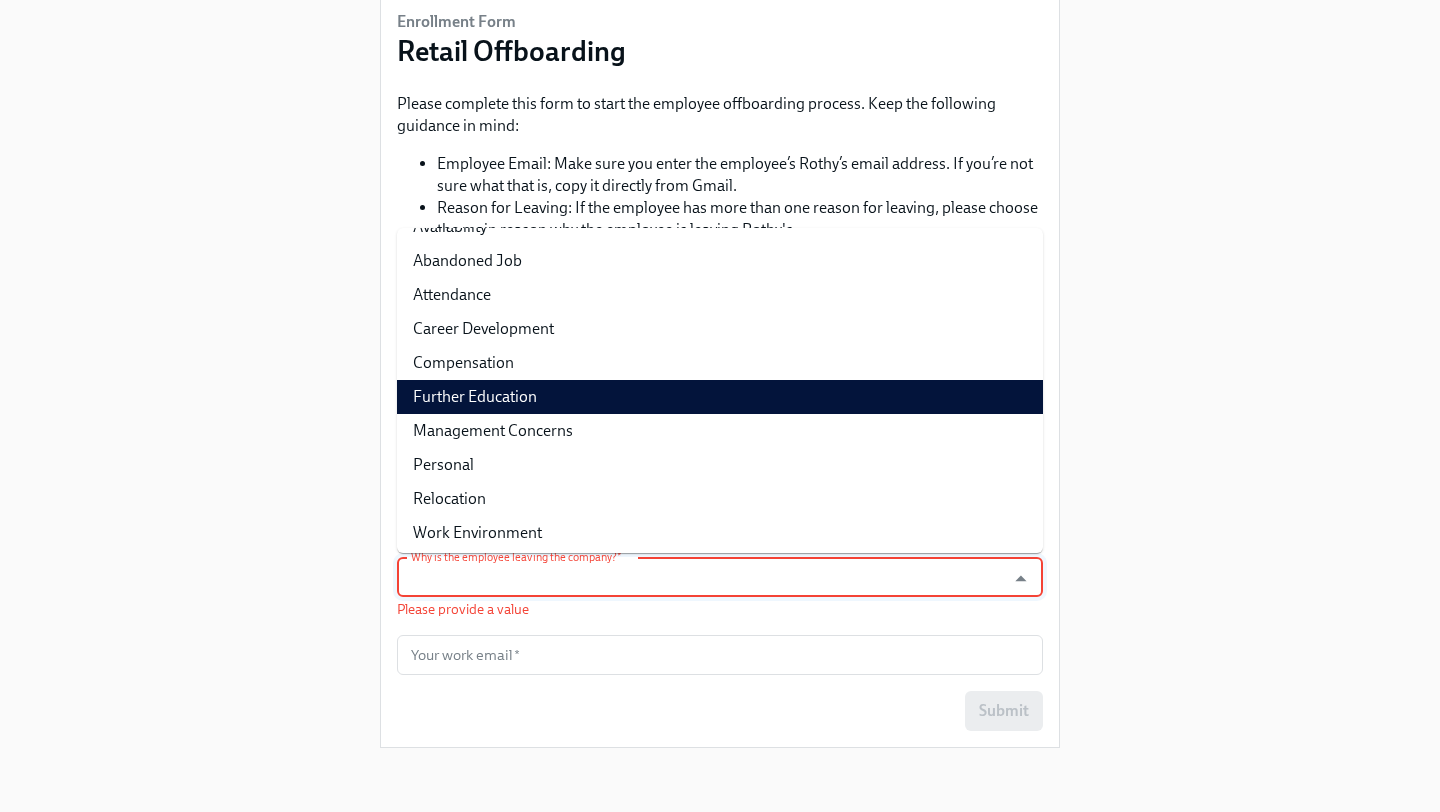 scroll, scrollTop: 31, scrollLeft: 0, axis: vertical 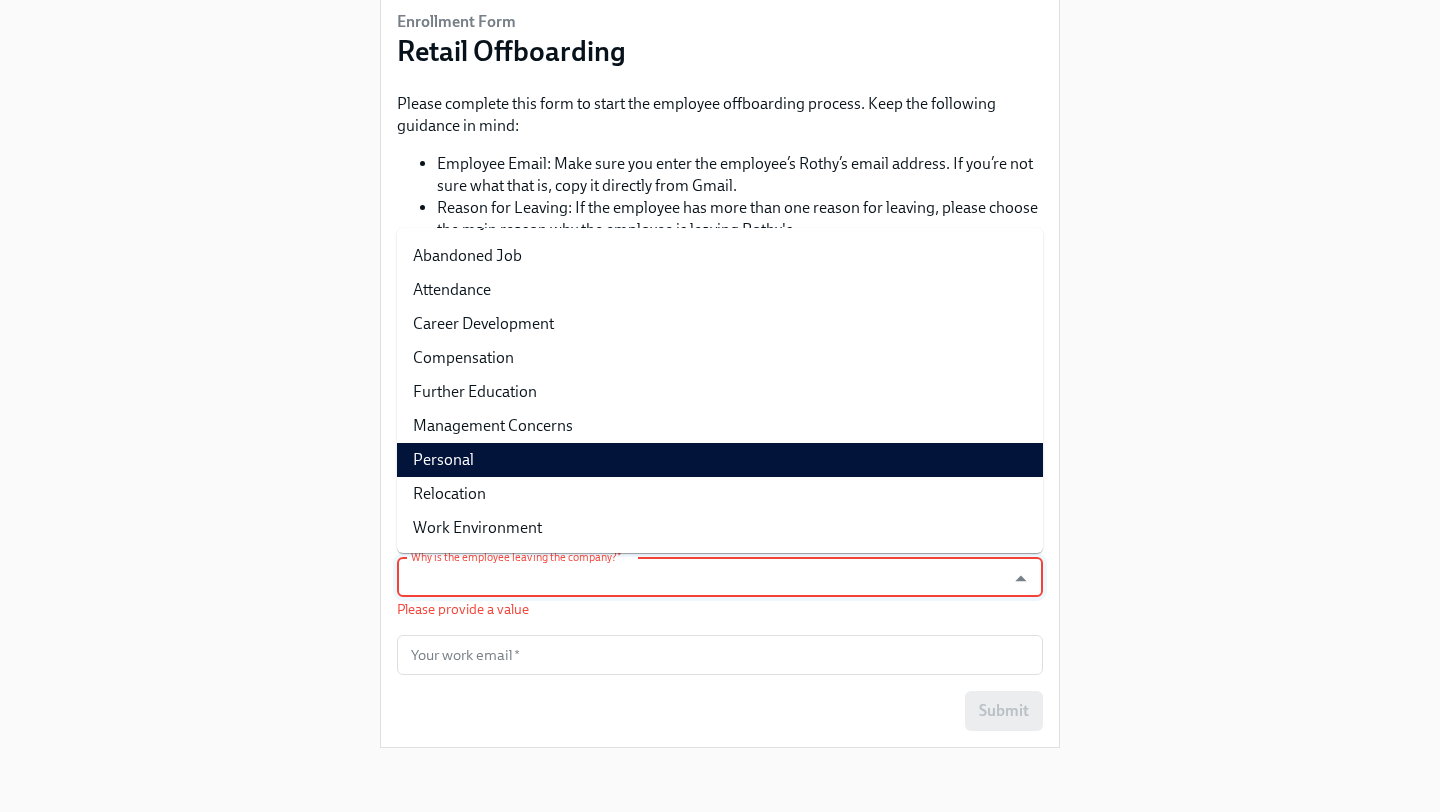 click on "Personal" at bounding box center [720, 460] 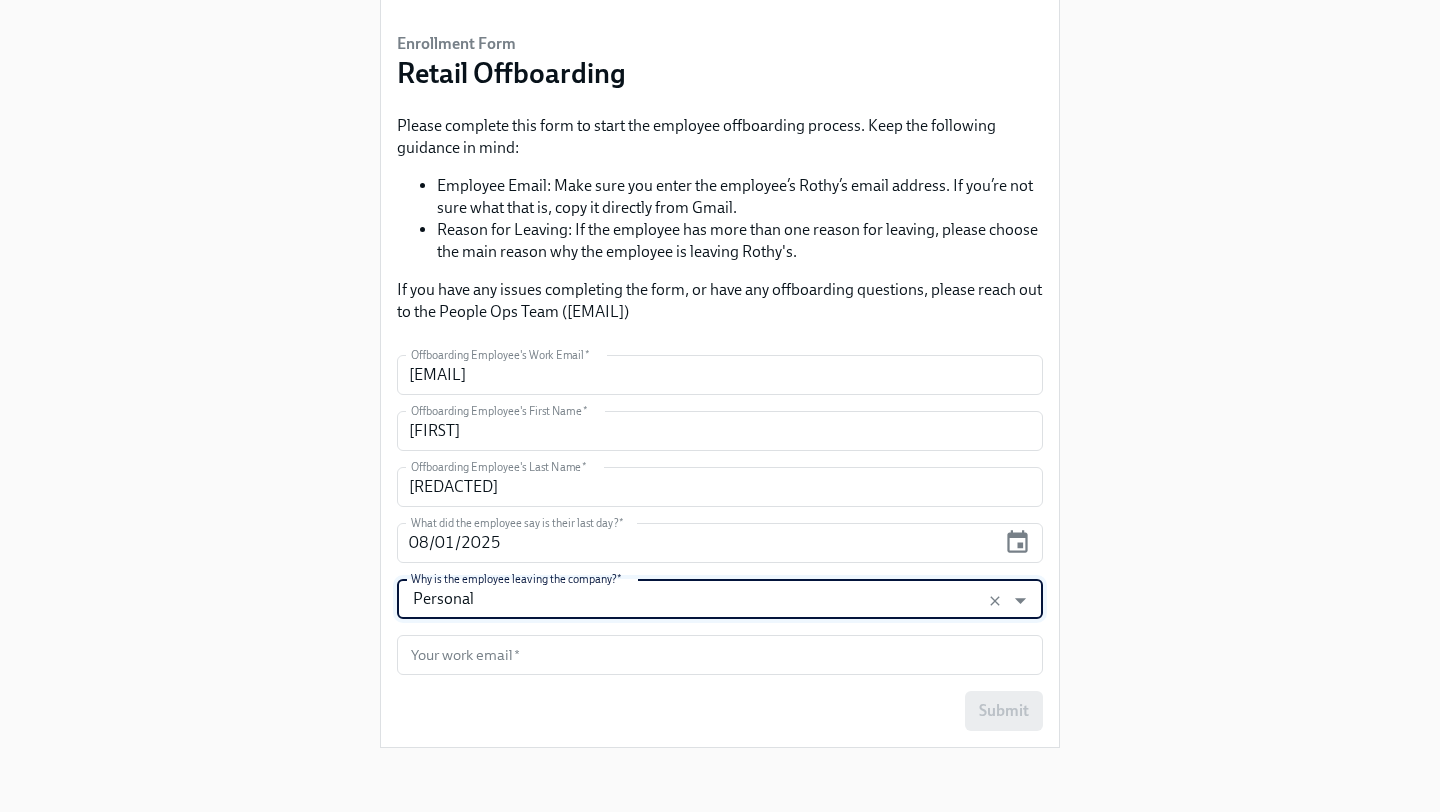 scroll, scrollTop: 132, scrollLeft: 0, axis: vertical 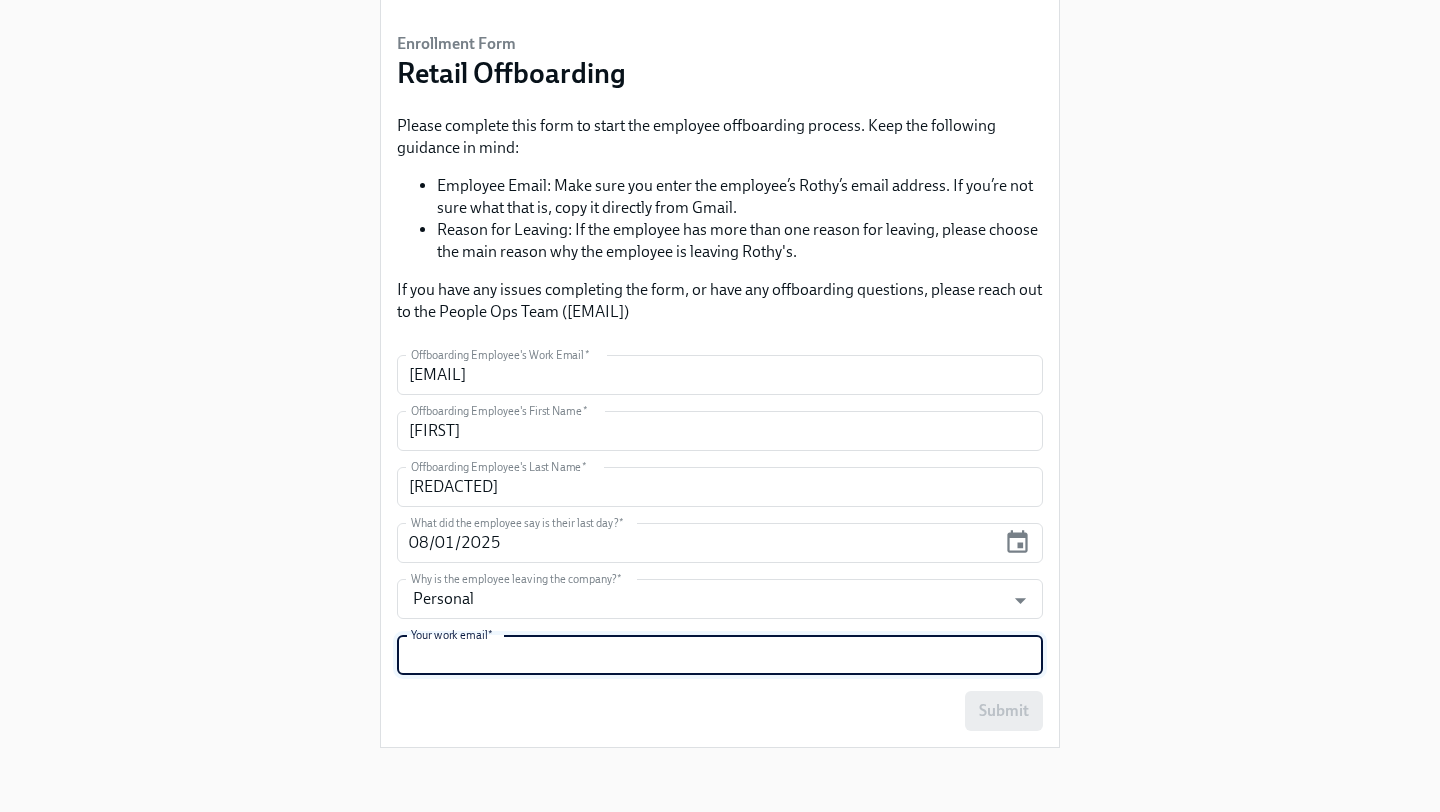 click at bounding box center (720, 655) 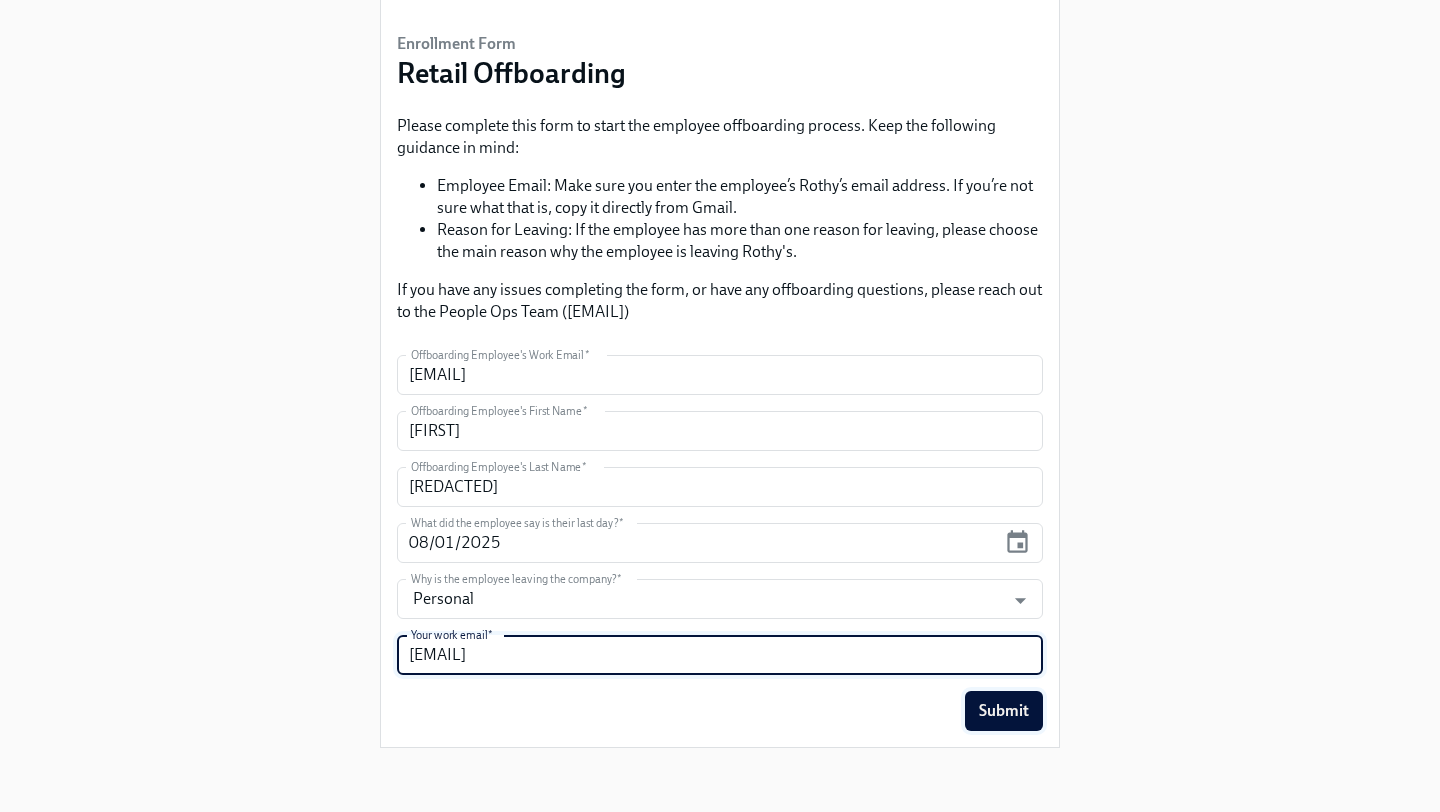 type on "[EMAIL]" 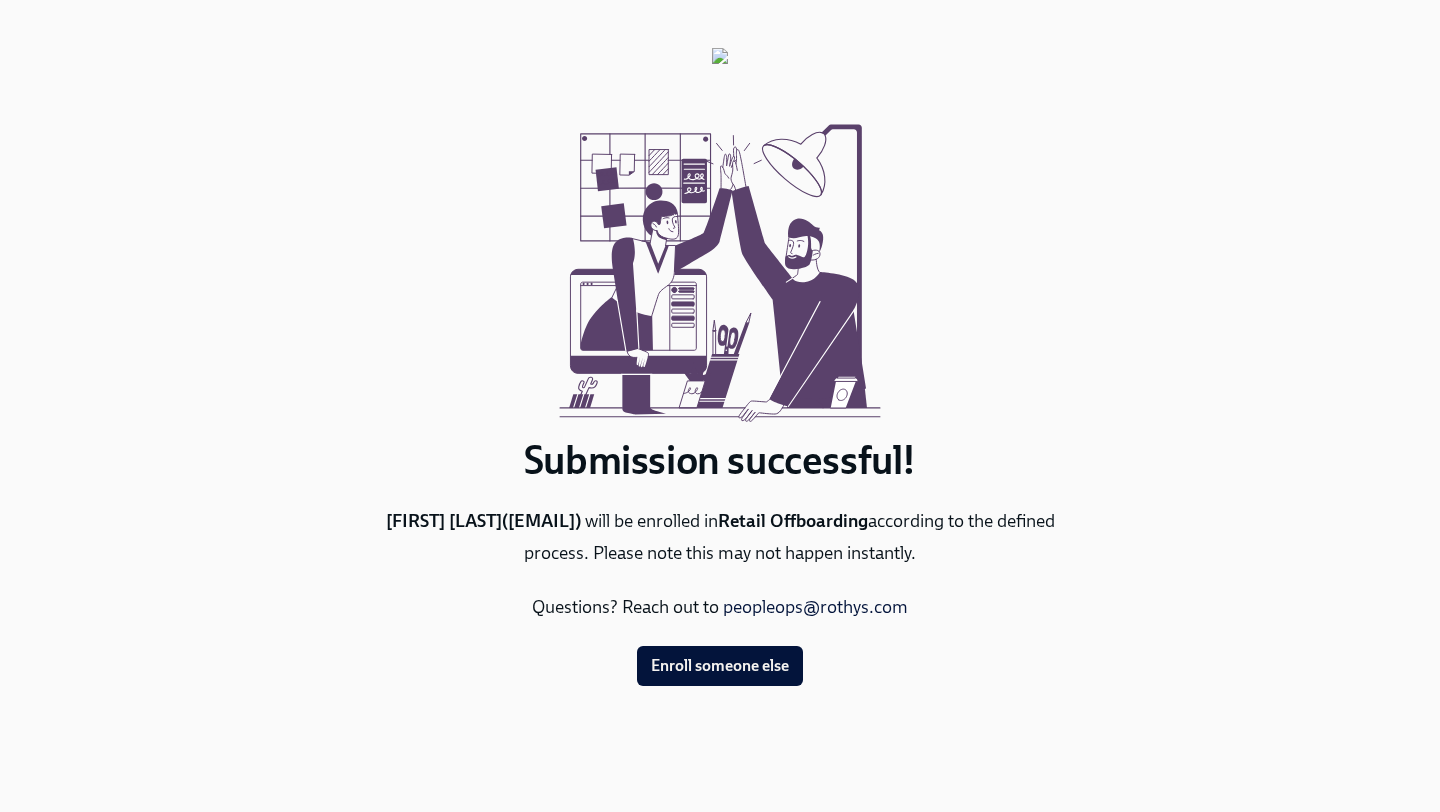 scroll, scrollTop: 0, scrollLeft: 0, axis: both 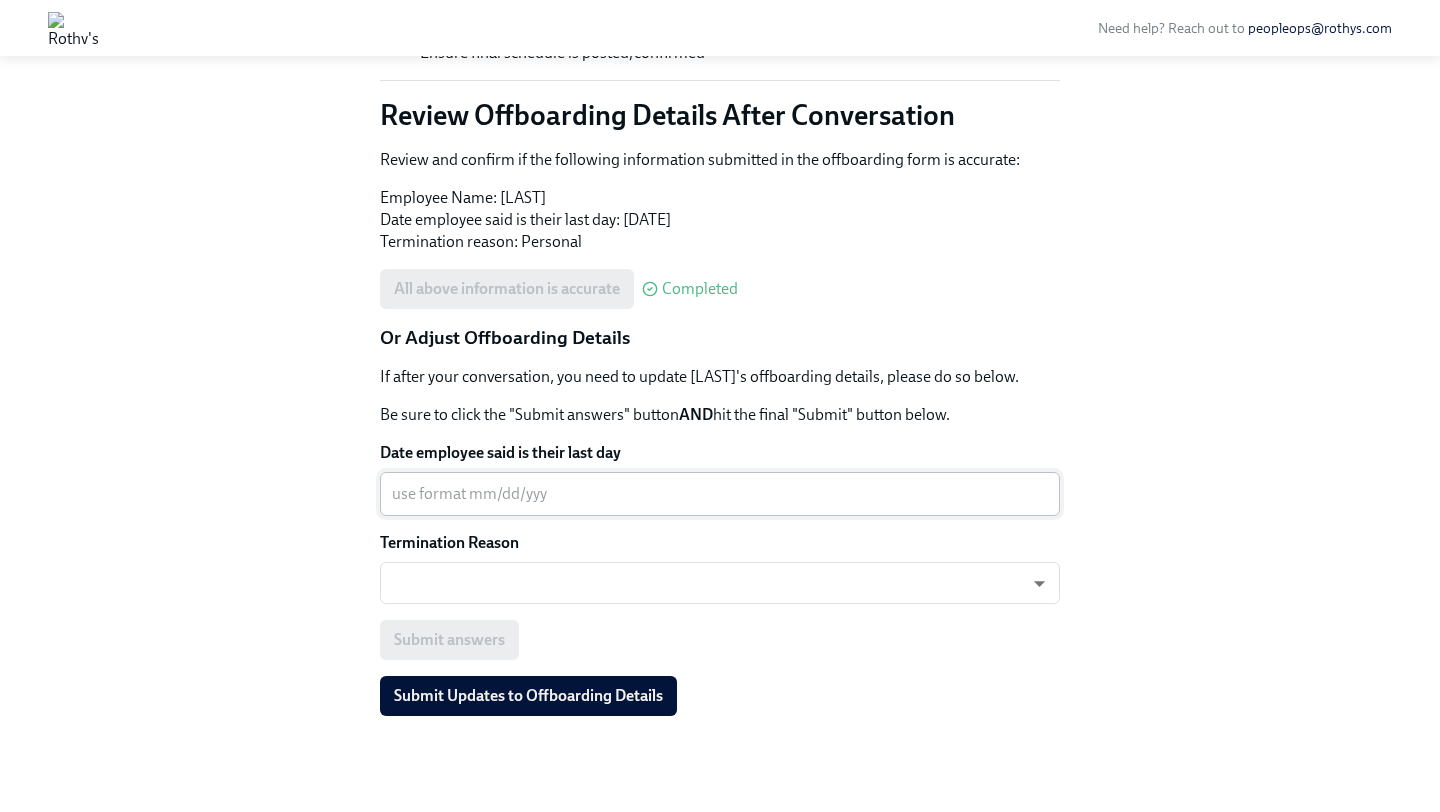 click on "Date employee said is their last day" at bounding box center (720, 494) 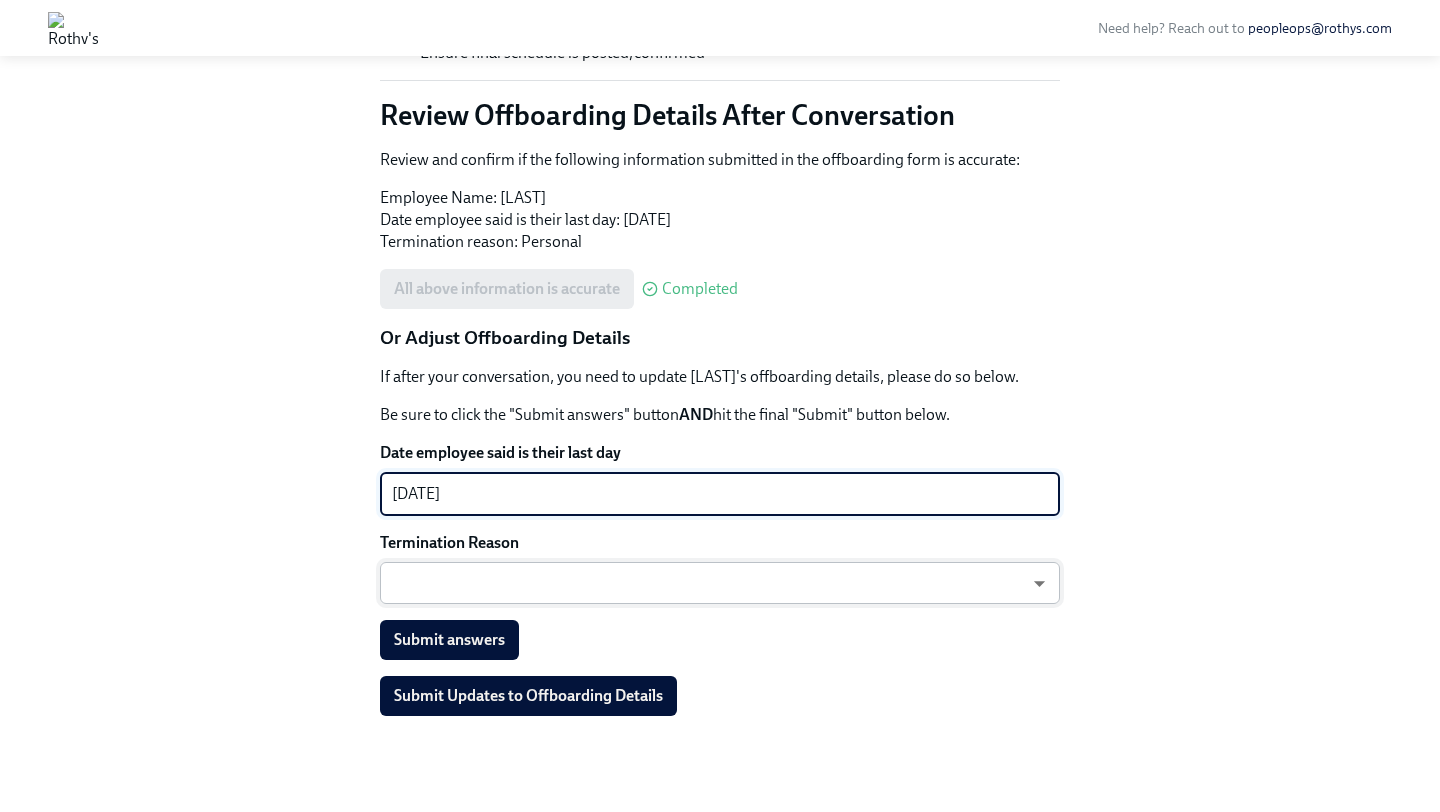 type on "08/01/25" 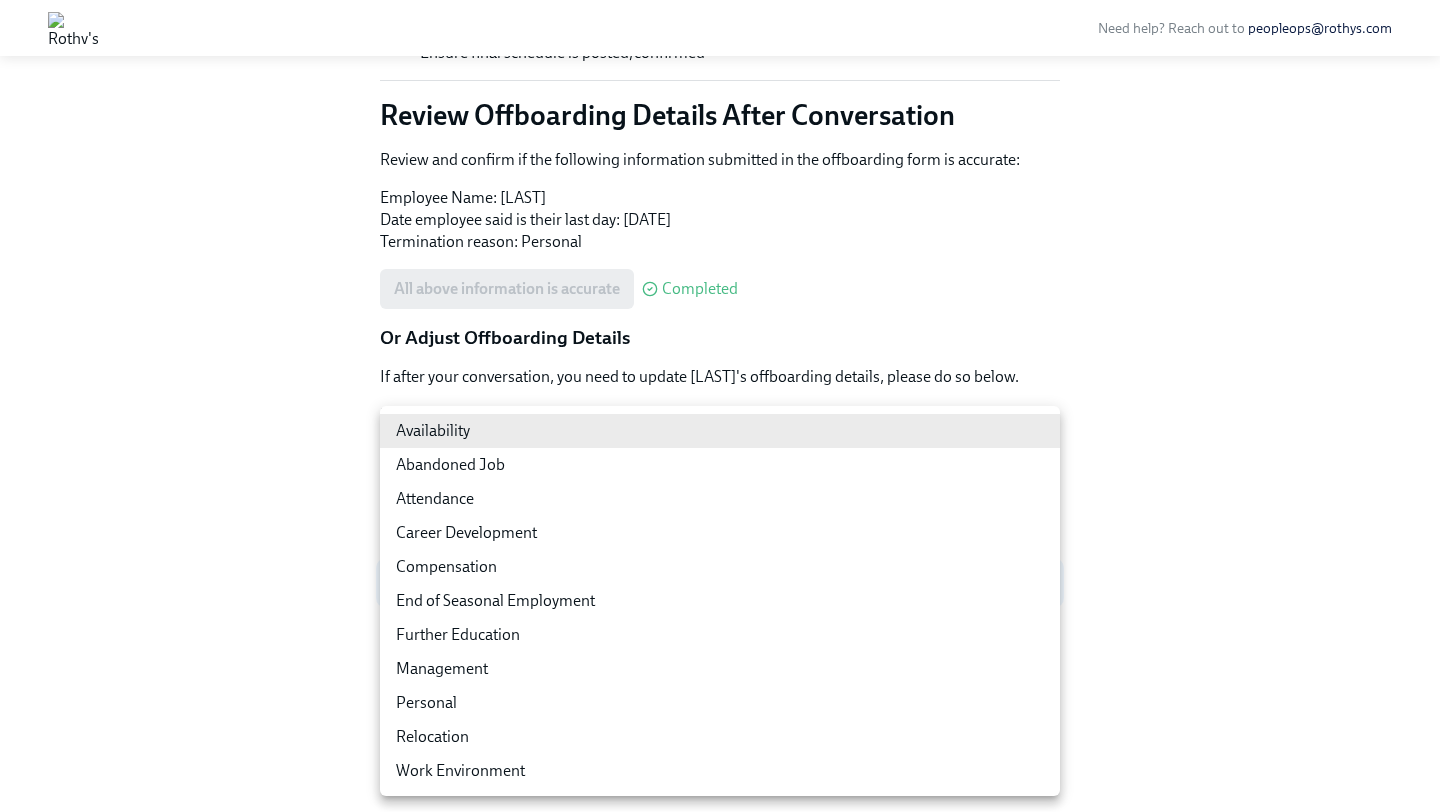 click on "Need help?   Reach out to   peopleops@rothys.com Back to  Retail Offboarding  overview Stephanie Sioson Done Confirm Stephanie Sioson's Reason For Leaving   Completed  August 1st  •  Complete 1 of the actions below to finish the task If you have not already, please host a live conversation with Stephanie Sioson as soon as possible (next scheduled shift, or phone call if immediate resignation) to:
Gain additional insight into the reason for the resignation
Confirm last day
Thank them for their contributions, and confirm any support needed
Advise last shift details (i.e., what to do, bring, etc.)
Ensure final schedule is posted/confirmed
Review Offboarding Details After Conversation Review and confirm if the following information submitted in the offboarding form is accurate:
Employee Name: Stephanie Sioson
Date employee said is their last day: 08/01/2025
Termination reason: Personal All above information is accurate Completed Or Adjust Offboarding Details
AND 08/01/25 x ​" at bounding box center (720, 217) 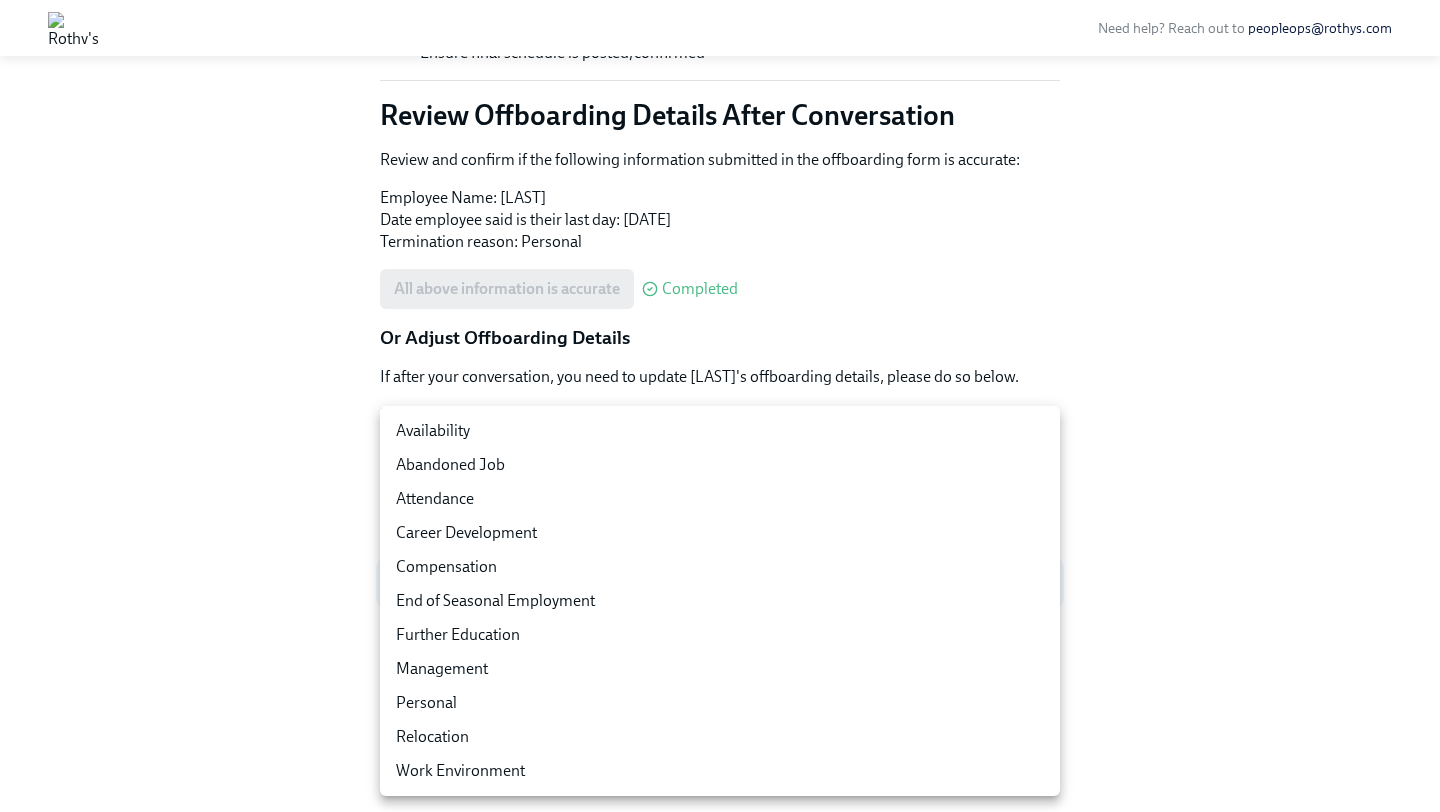 click on "Personal" at bounding box center (720, 703) 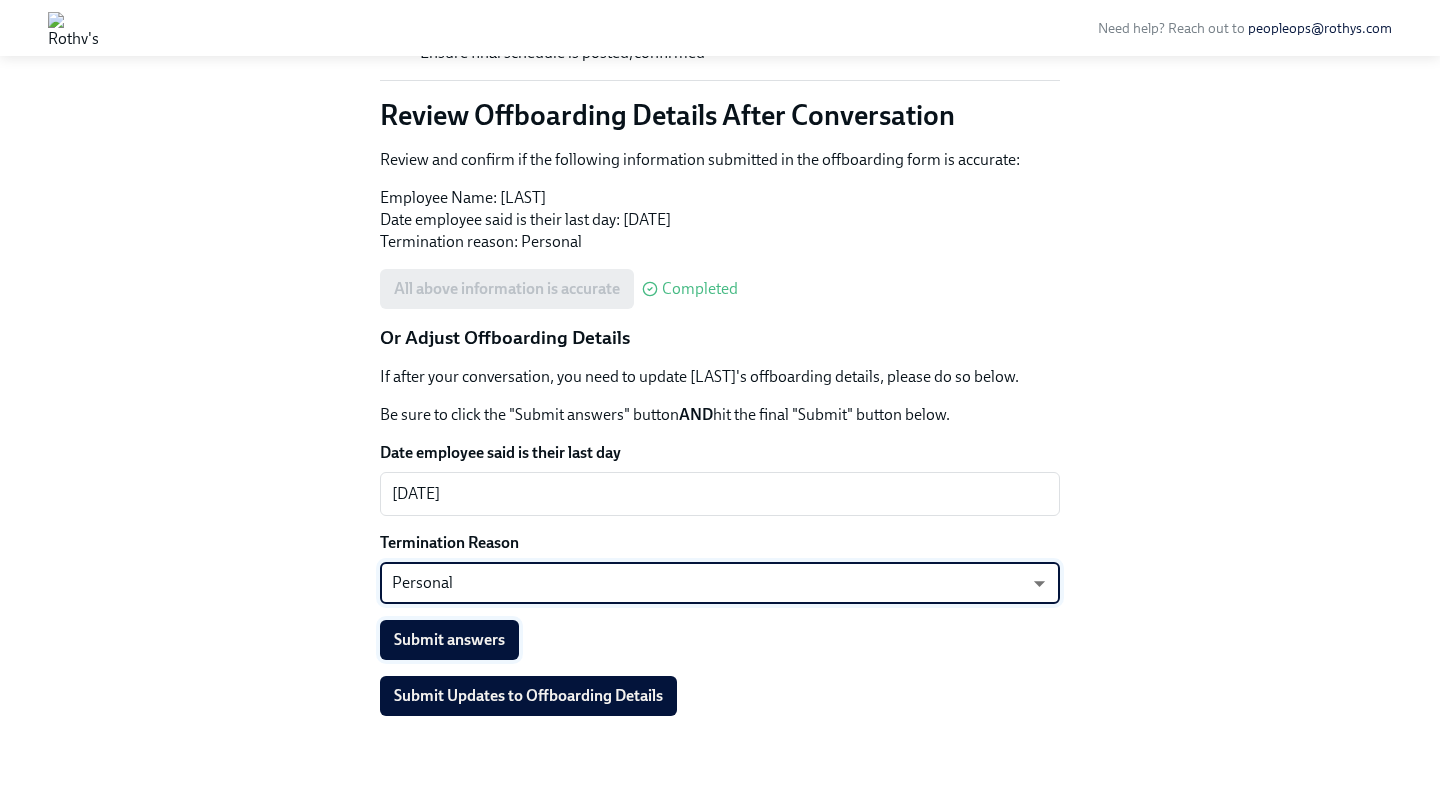 click on "Submit answers" at bounding box center [449, 640] 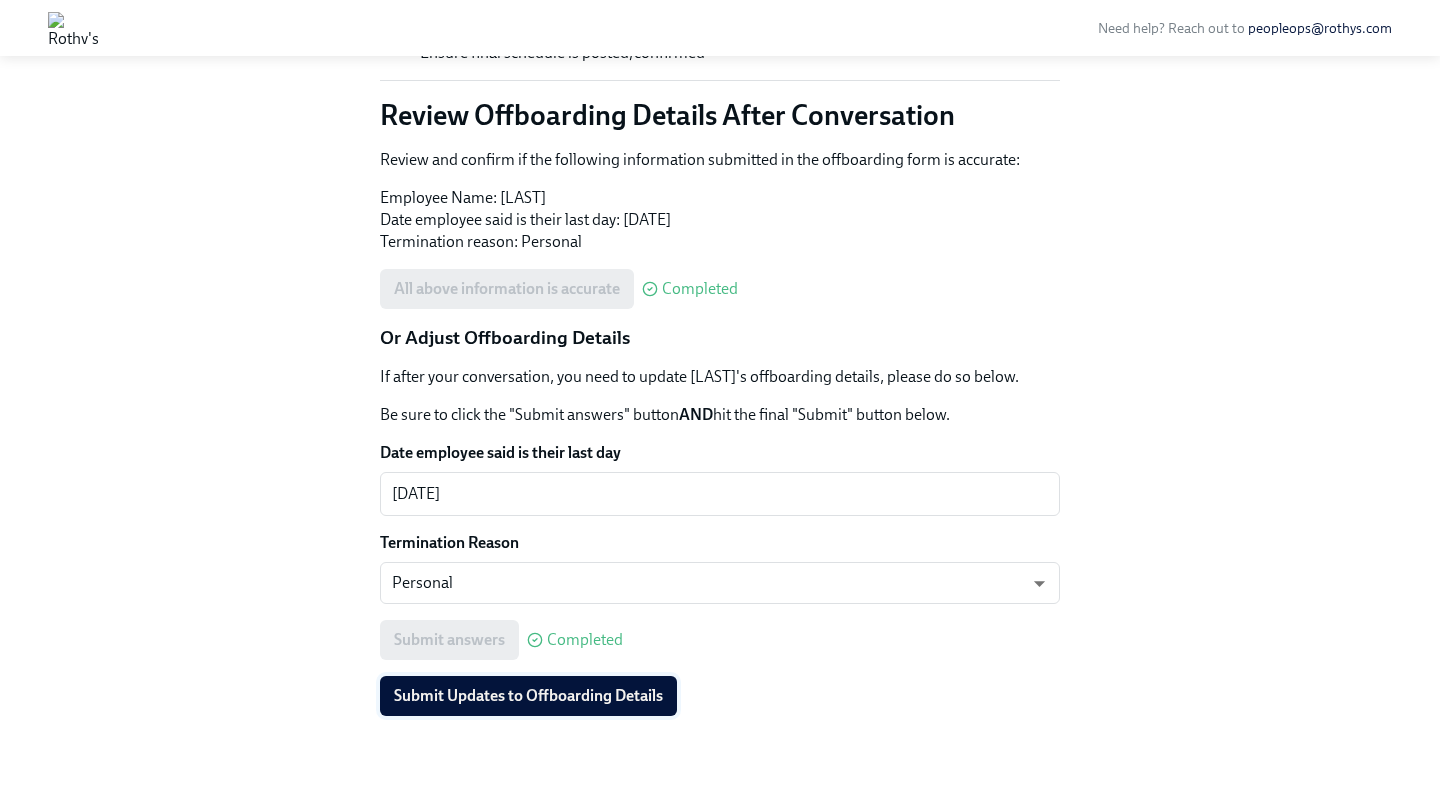 click on "Submit Updates to Offboarding Details" at bounding box center (528, 696) 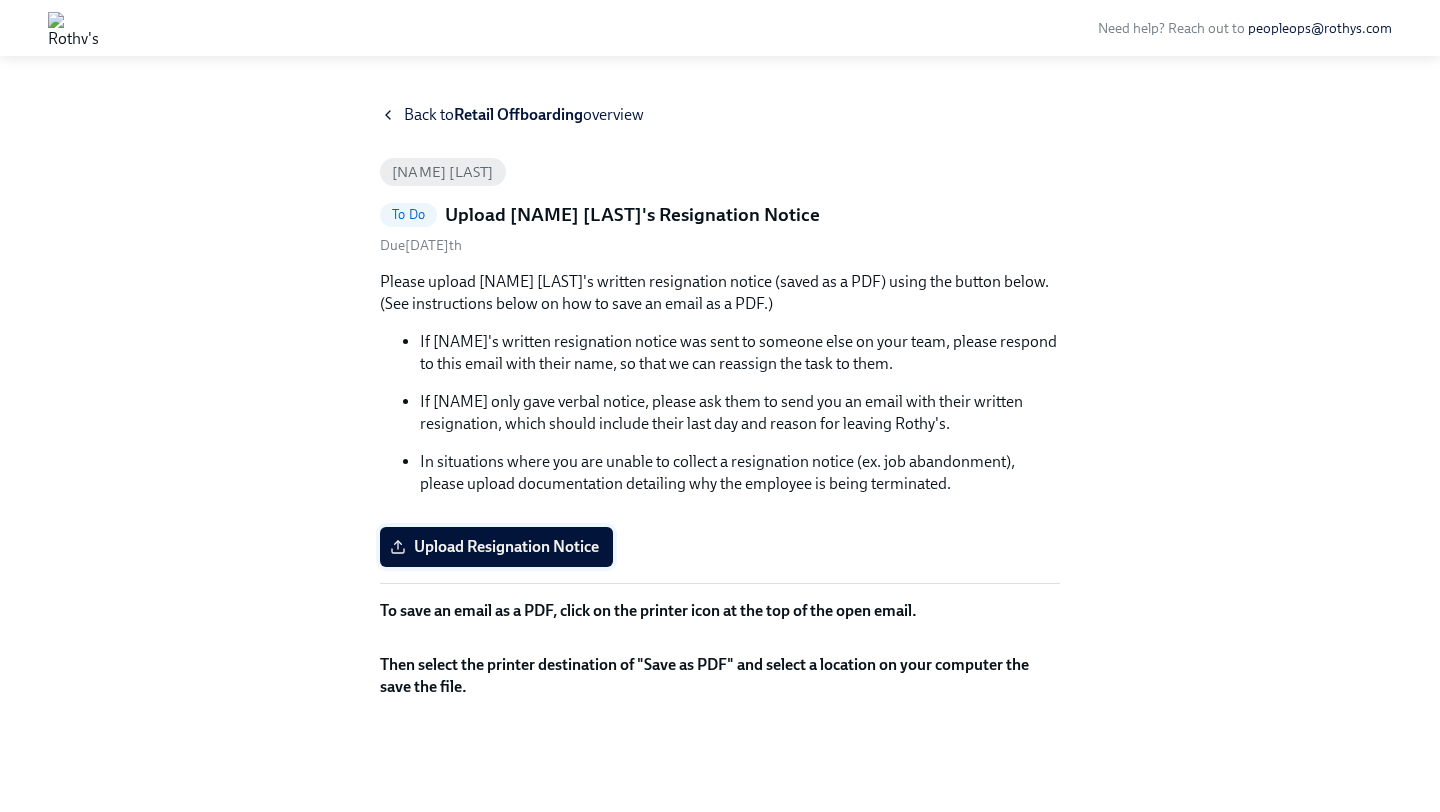 scroll, scrollTop: 298, scrollLeft: 0, axis: vertical 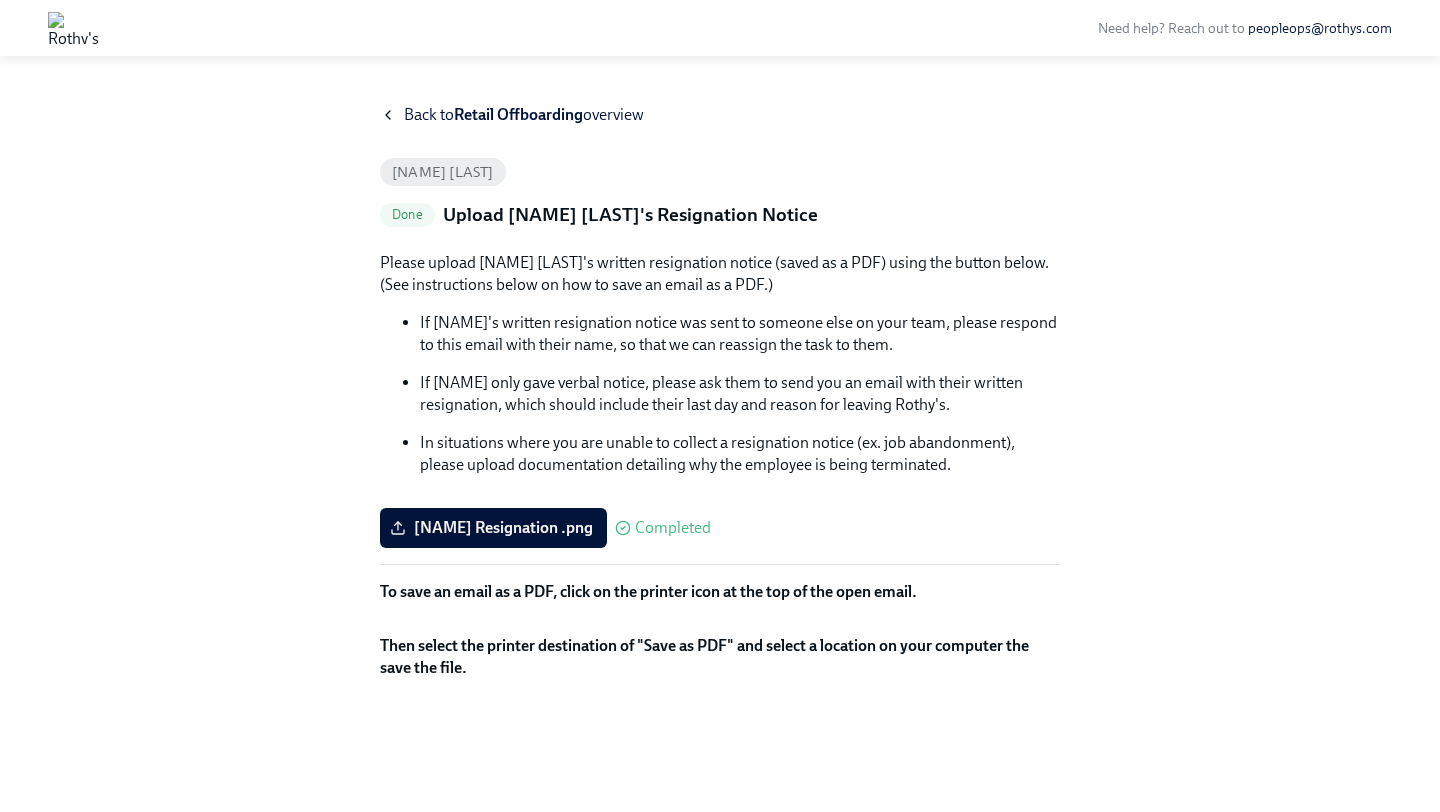 click 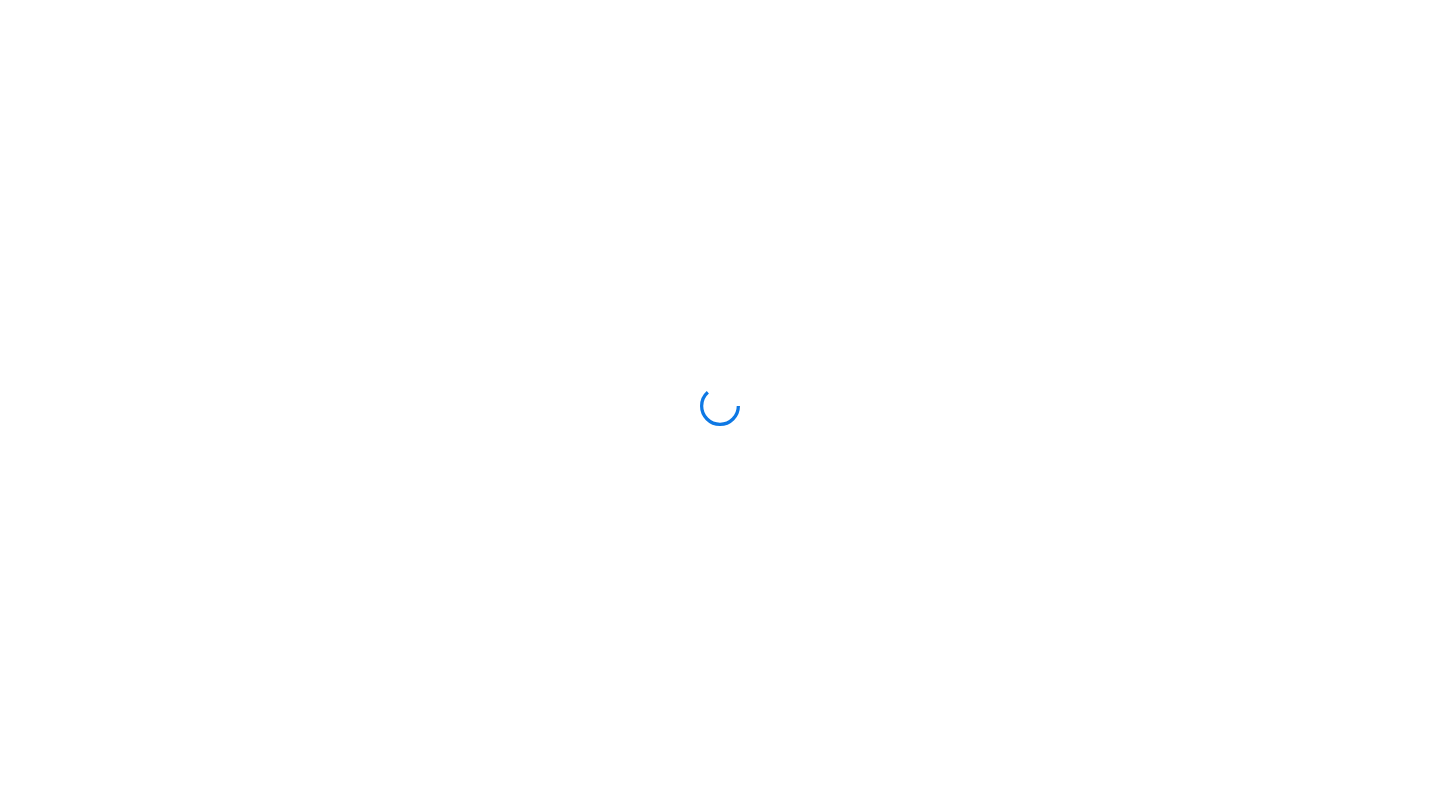 scroll, scrollTop: 0, scrollLeft: 0, axis: both 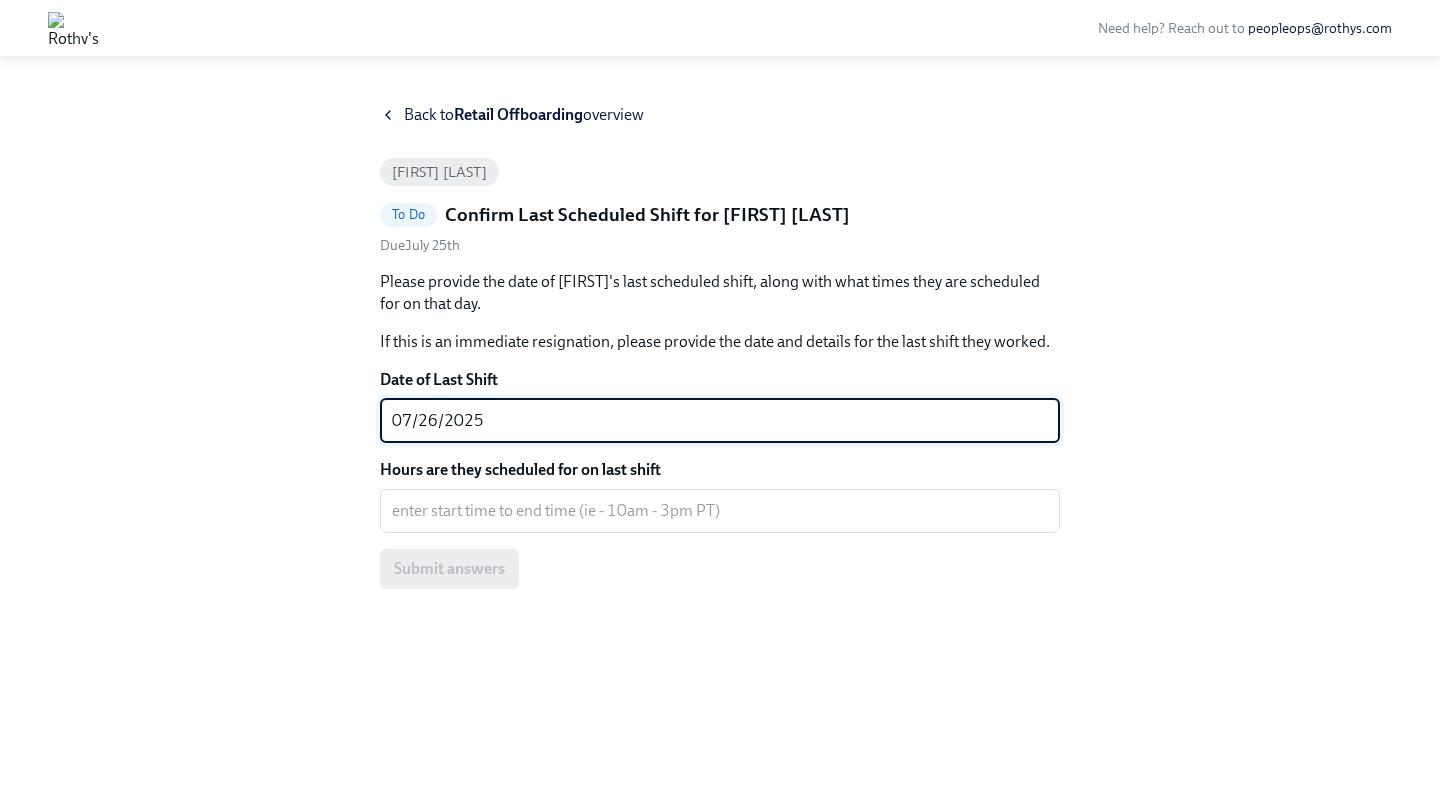 type on "07/26/2025" 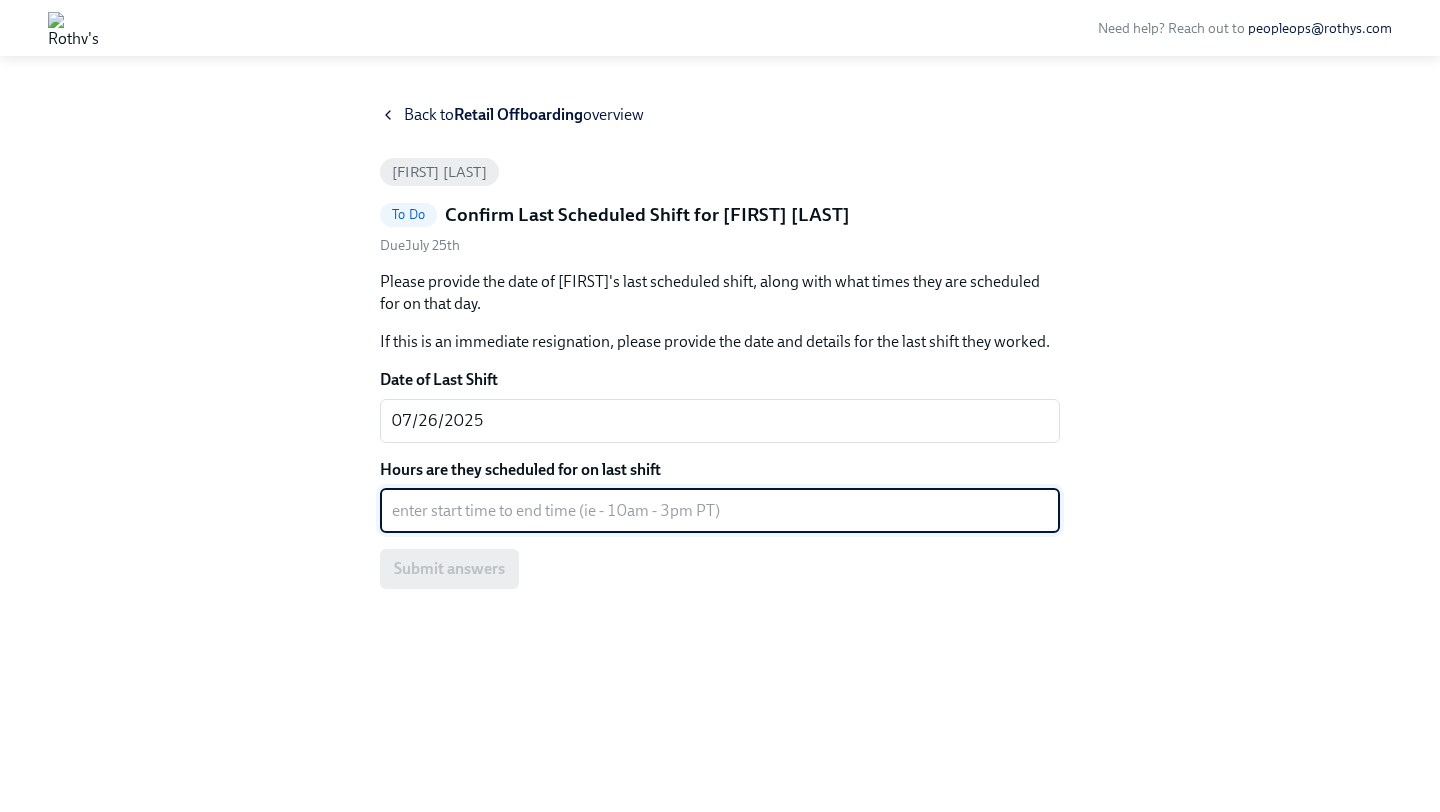 click on "Hours are they scheduled for on last shift" at bounding box center [720, 511] 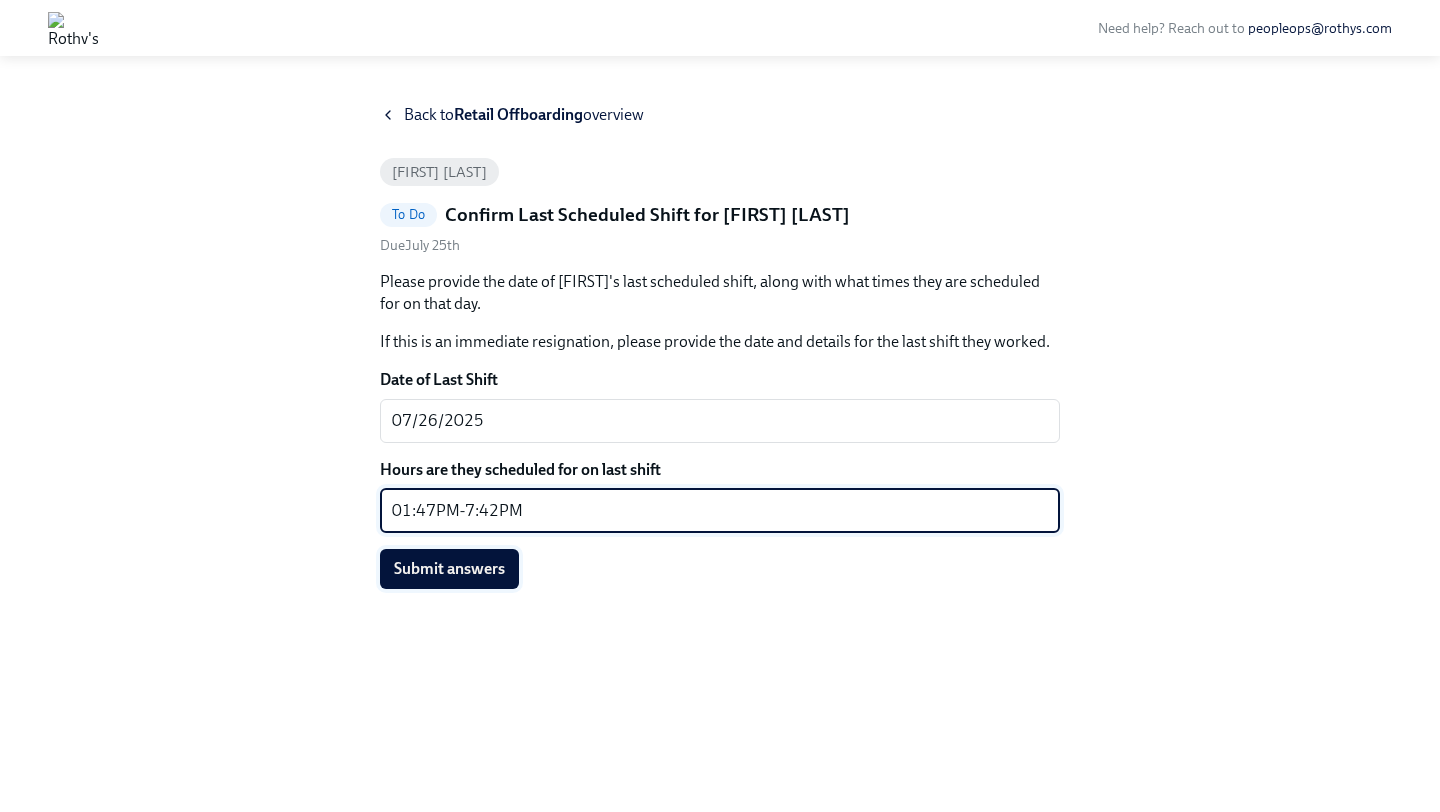 type on "01:47PM-7:42PM" 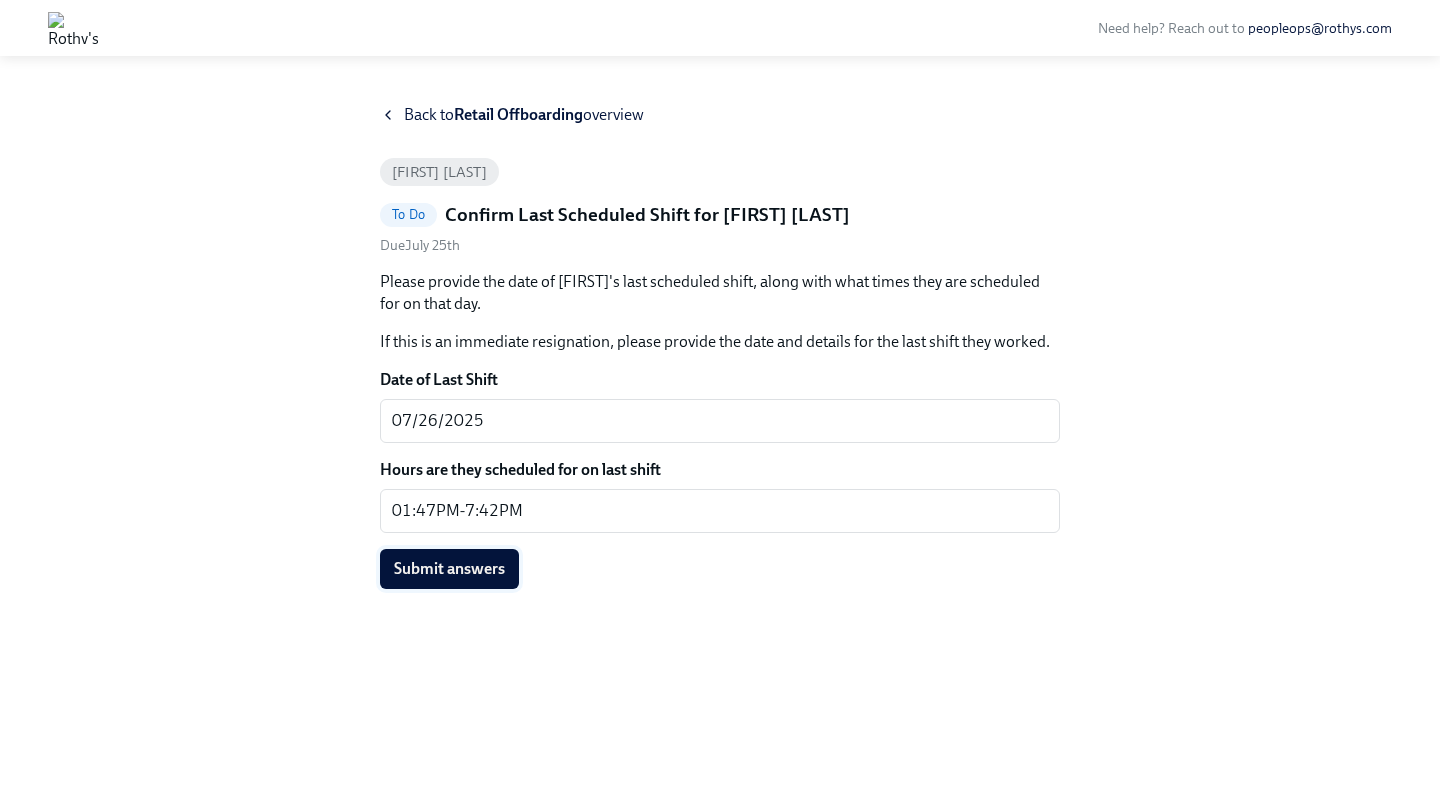 click on "Submit answers" at bounding box center [449, 569] 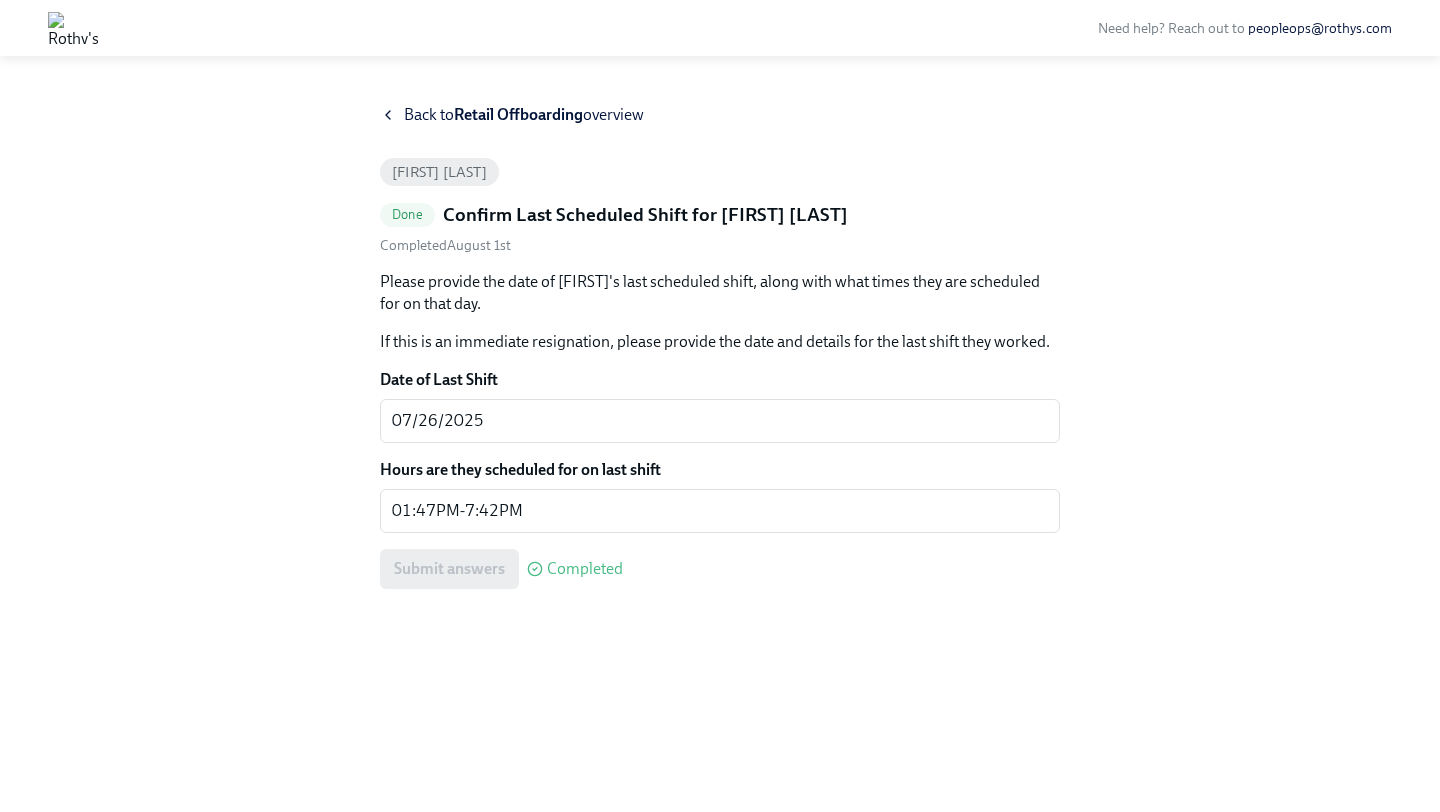 click 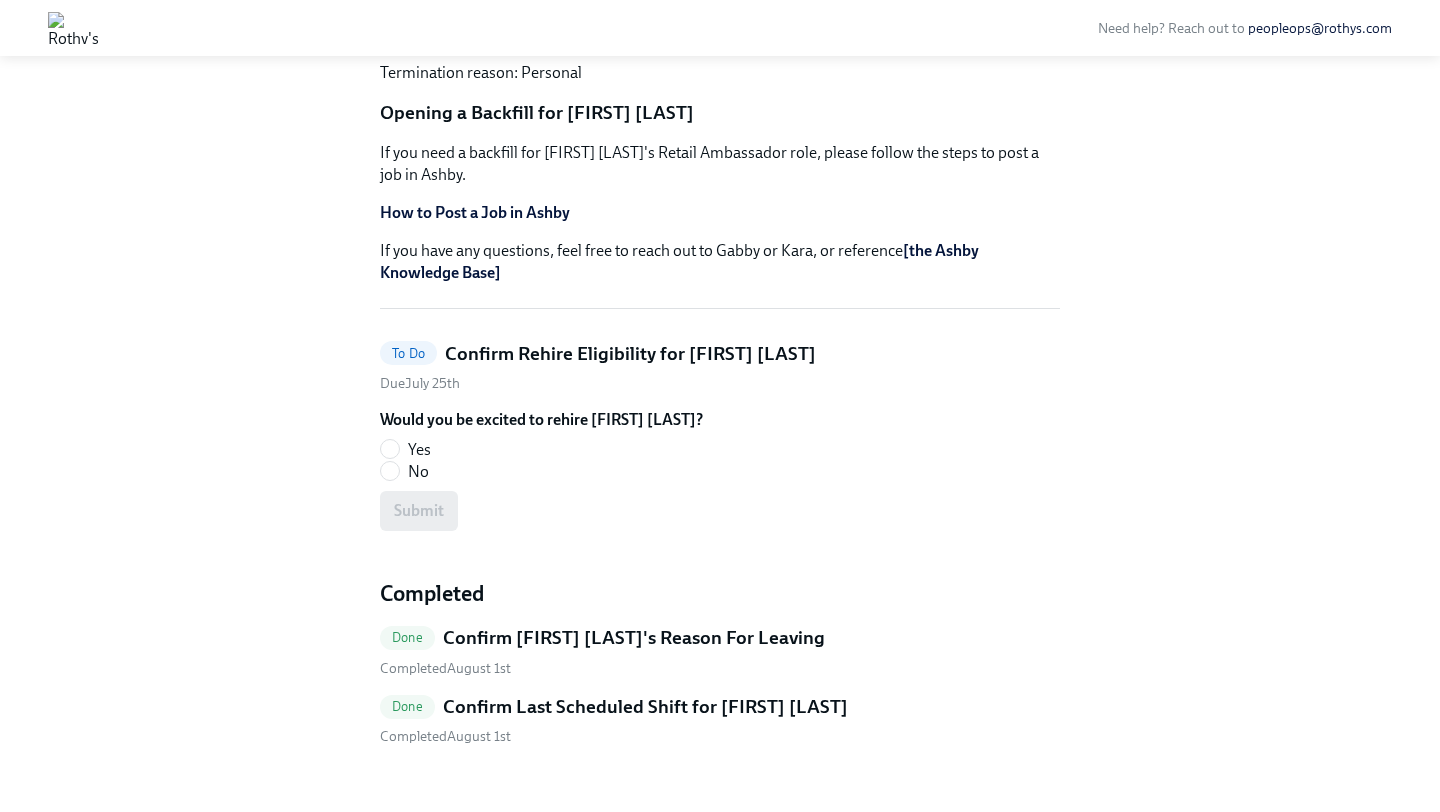 scroll, scrollTop: 404, scrollLeft: 0, axis: vertical 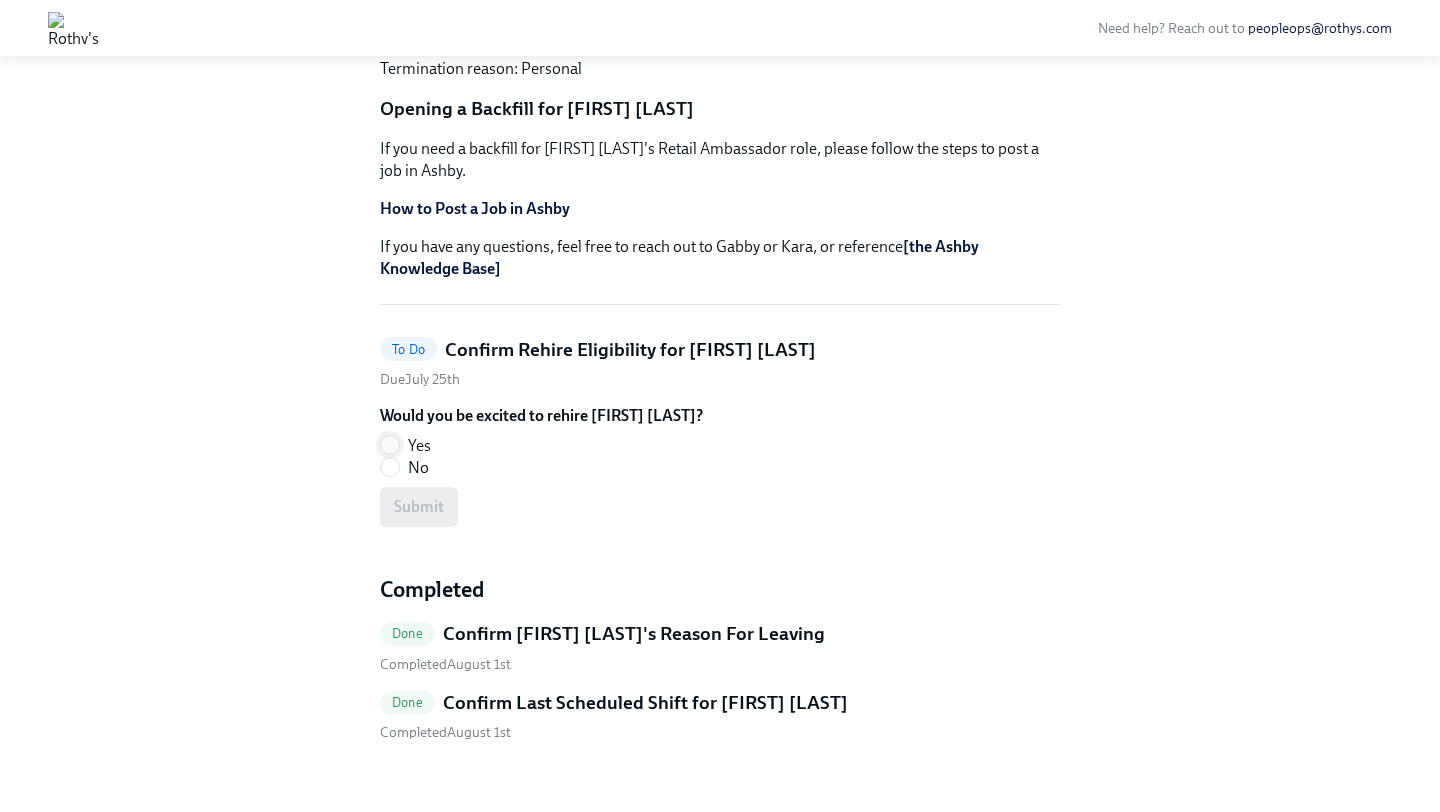click on "Yes" at bounding box center (390, 445) 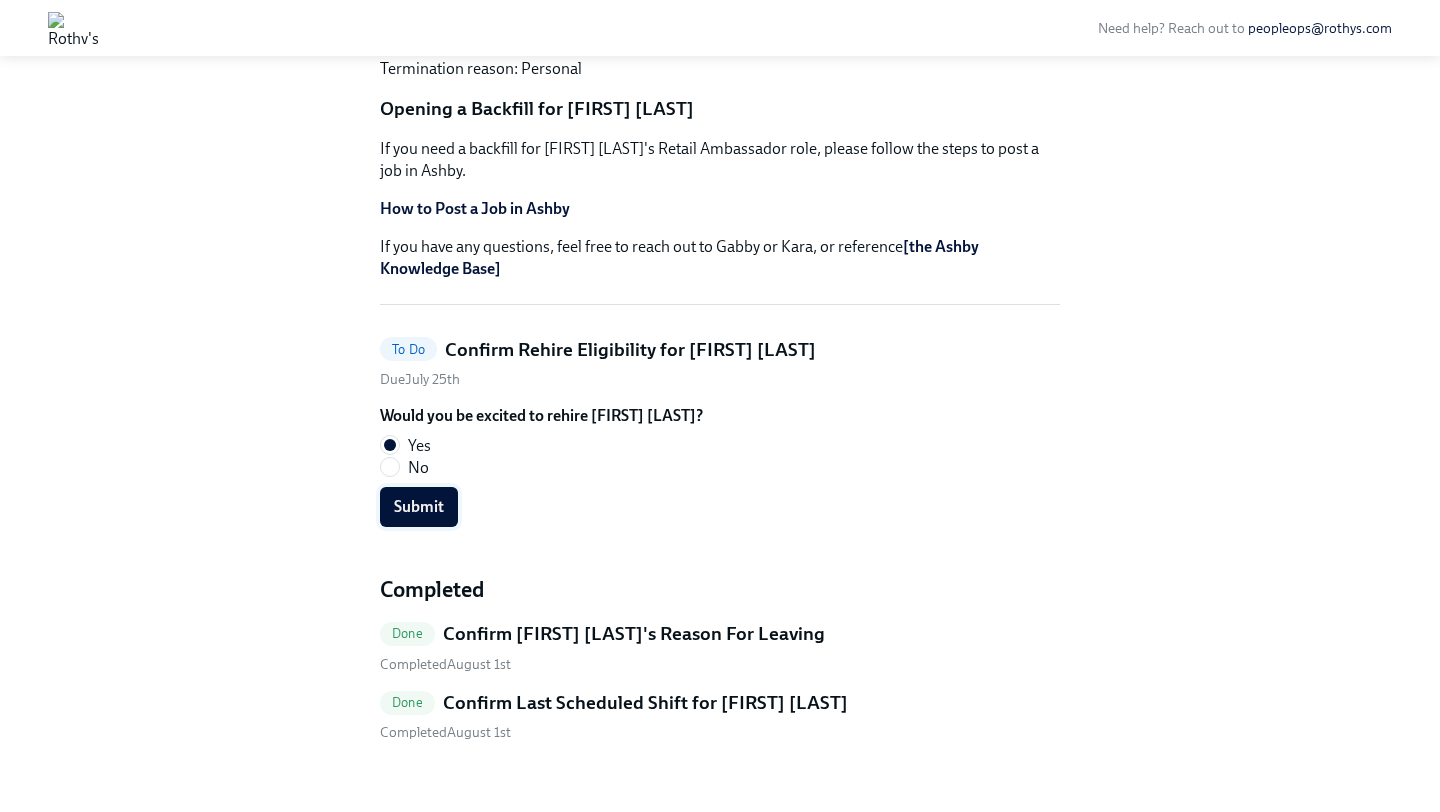 click on "Submit" at bounding box center [419, 507] 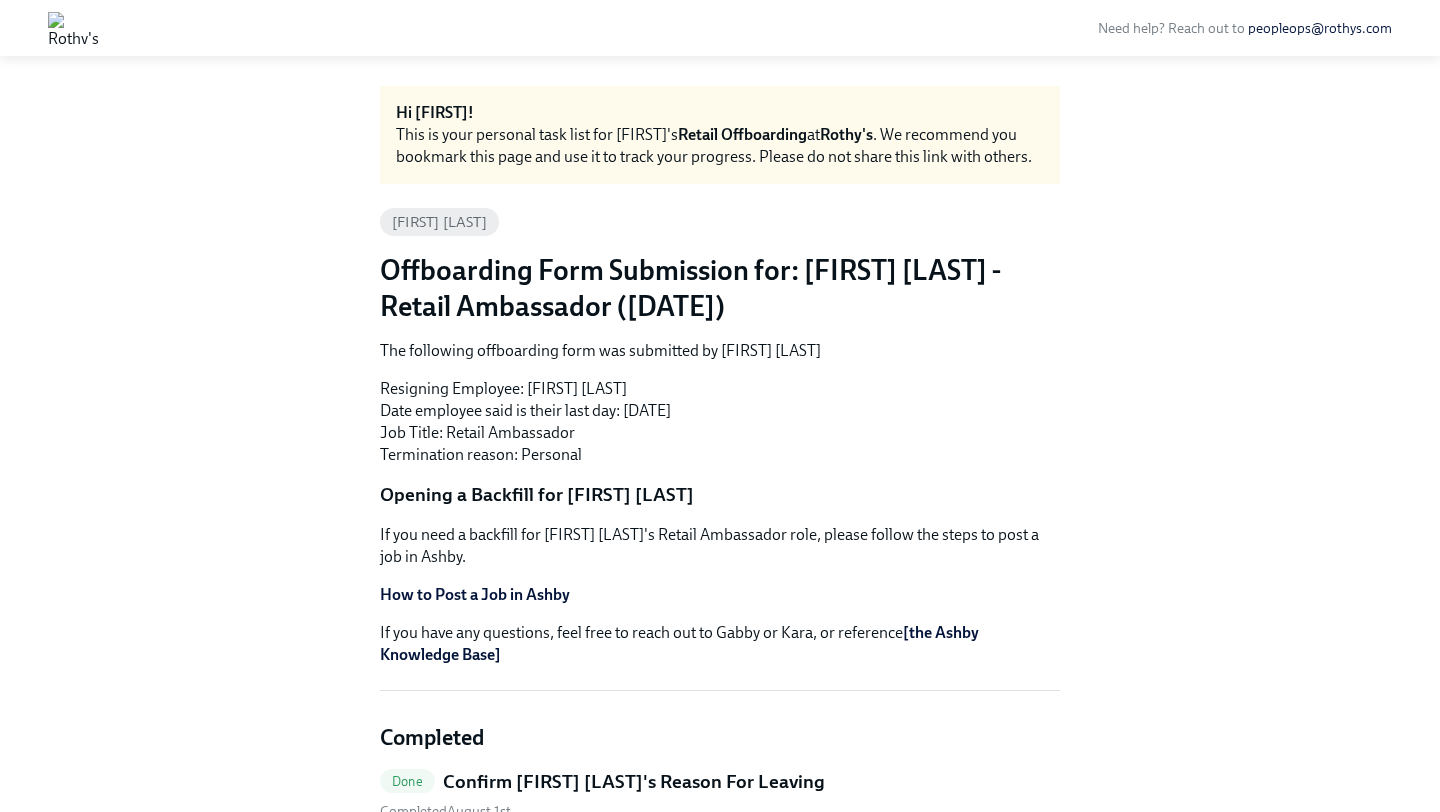 scroll, scrollTop: 0, scrollLeft: 0, axis: both 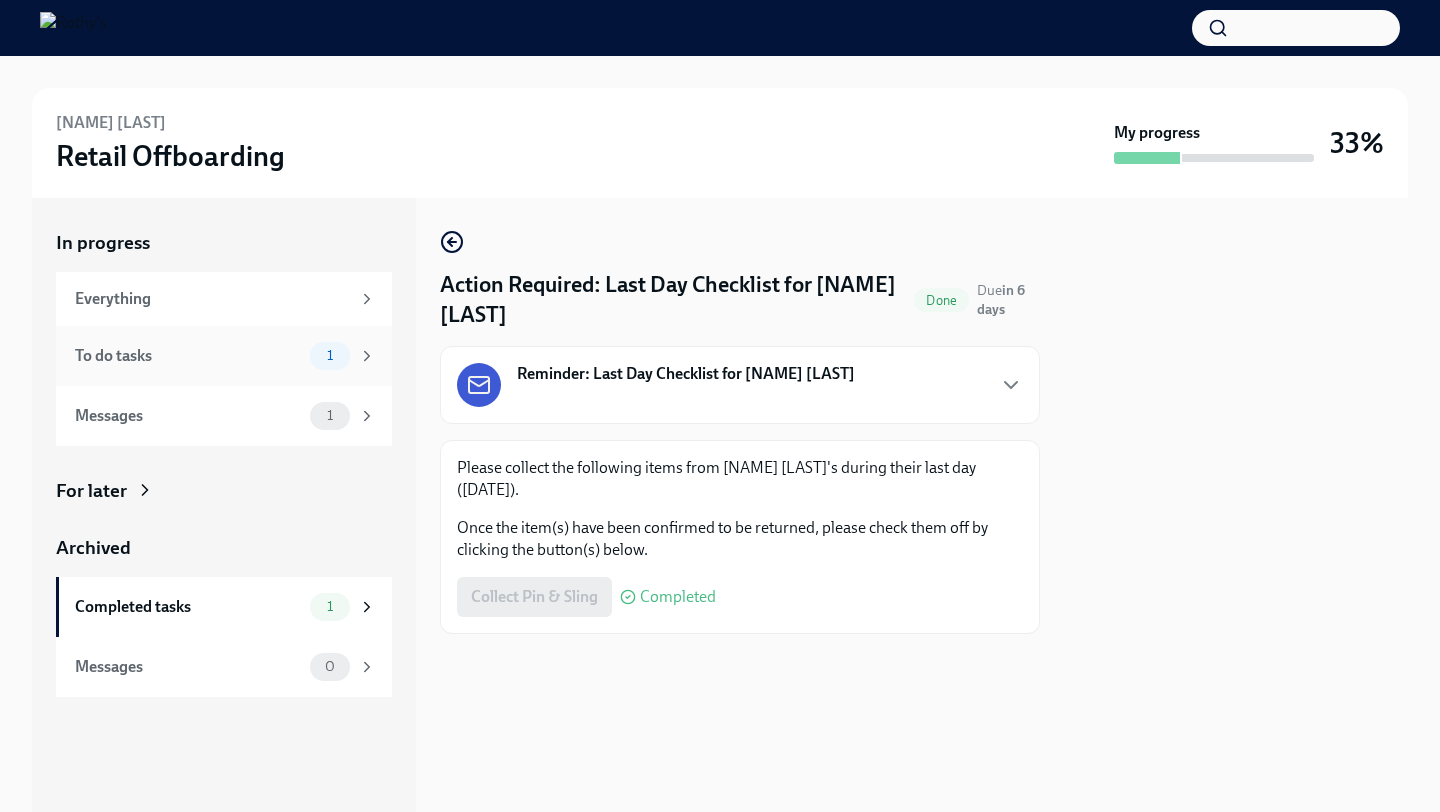 click 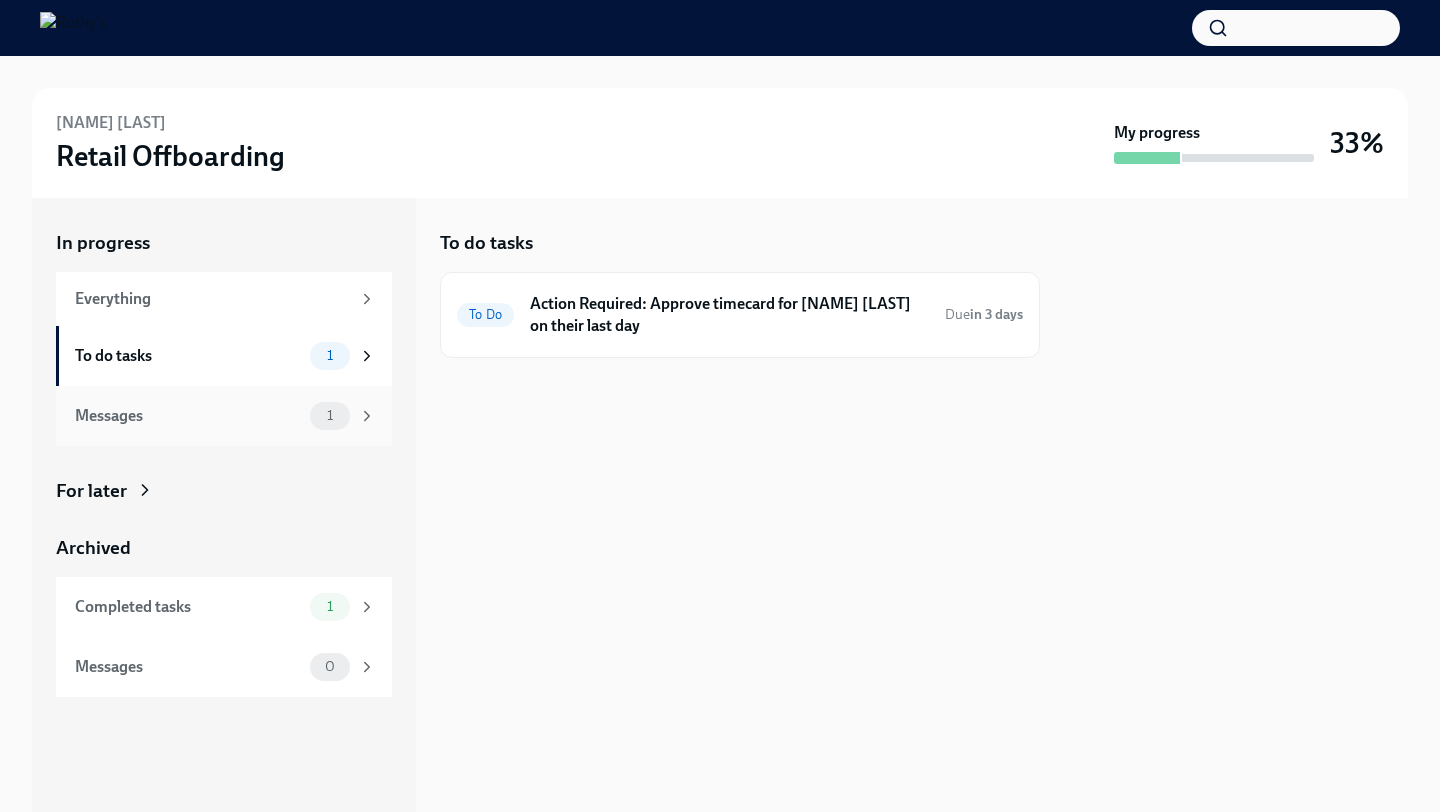 click 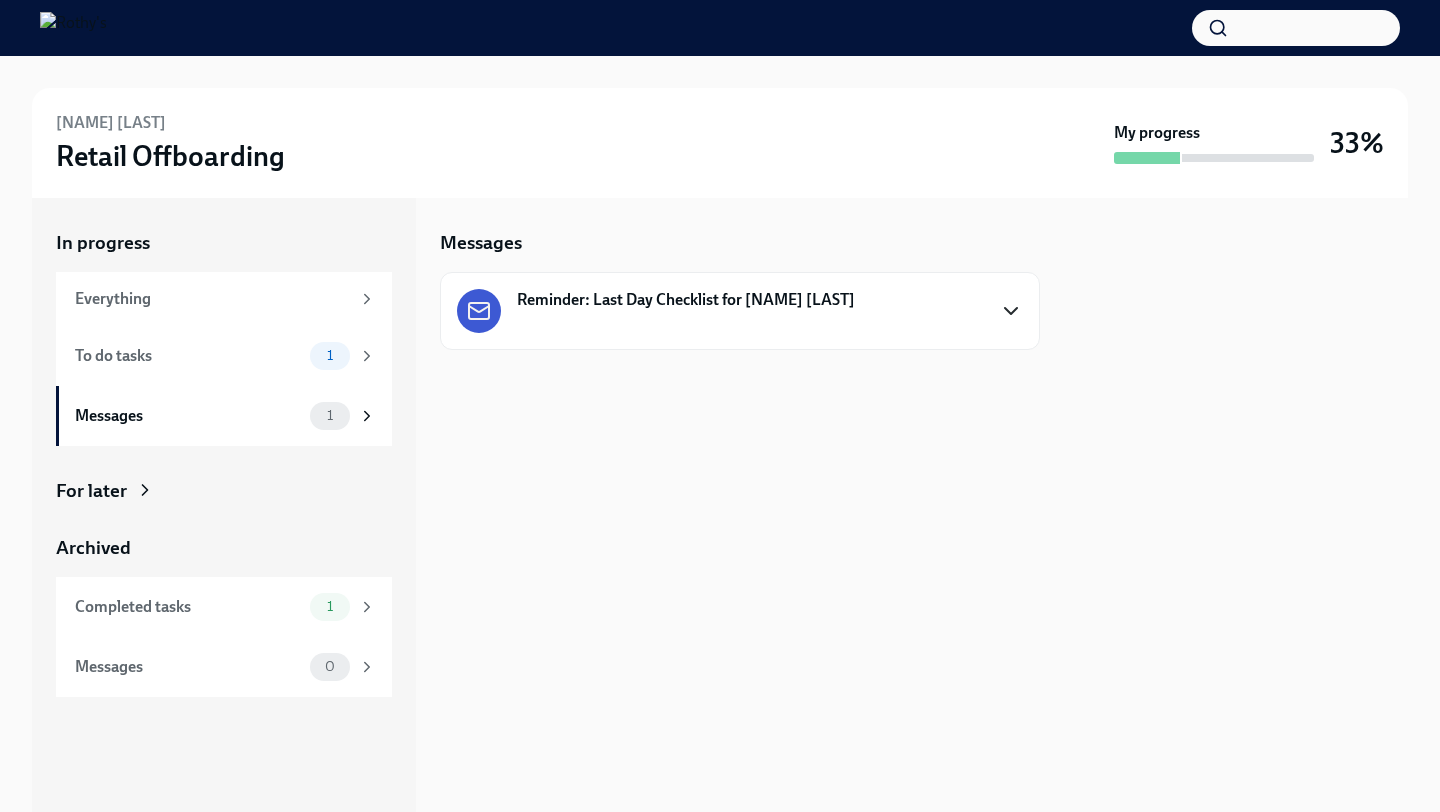 click 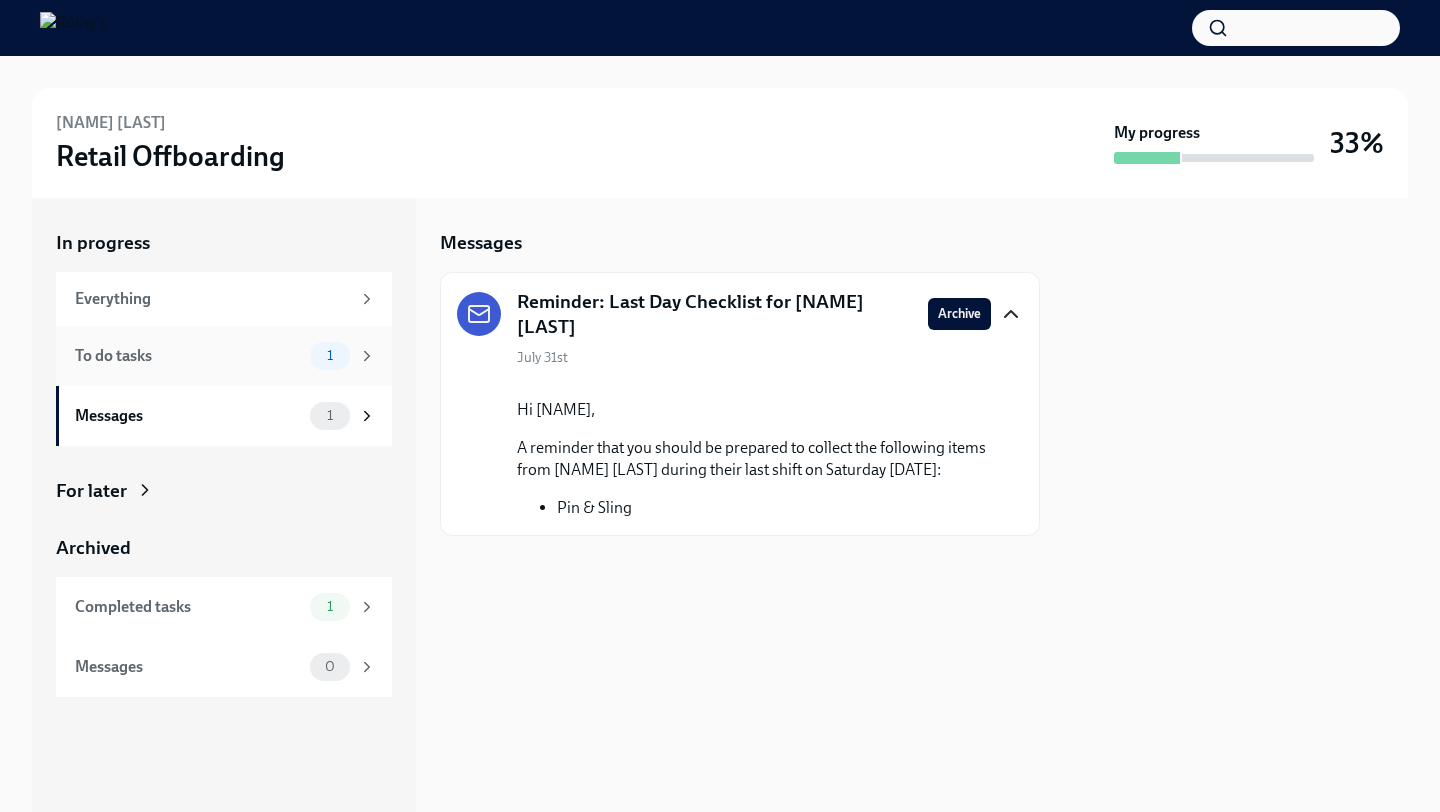 click on "To do tasks" at bounding box center [188, 356] 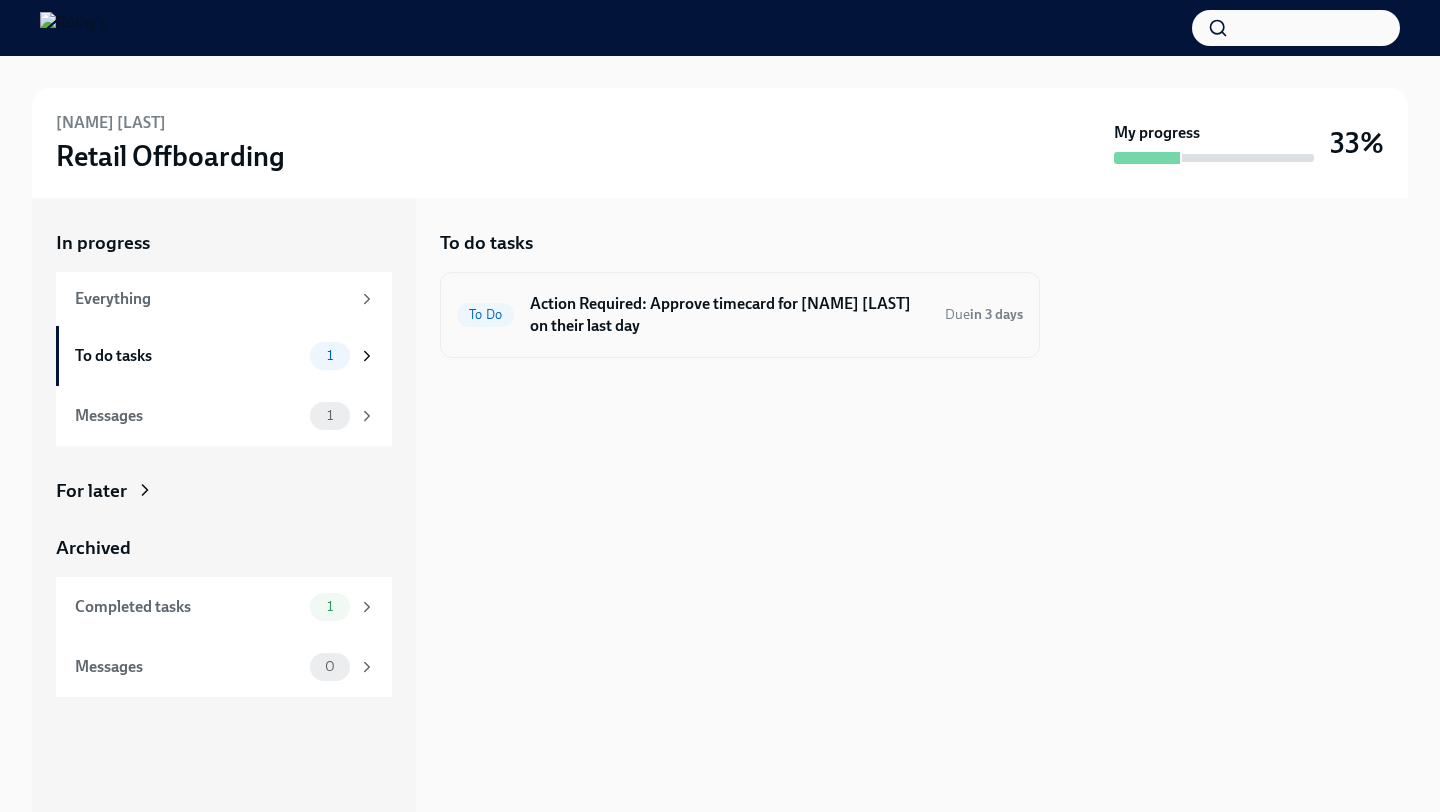 click on "Action Required: Approve timecard for [NAME] [LAST] on their last day" at bounding box center [729, 315] 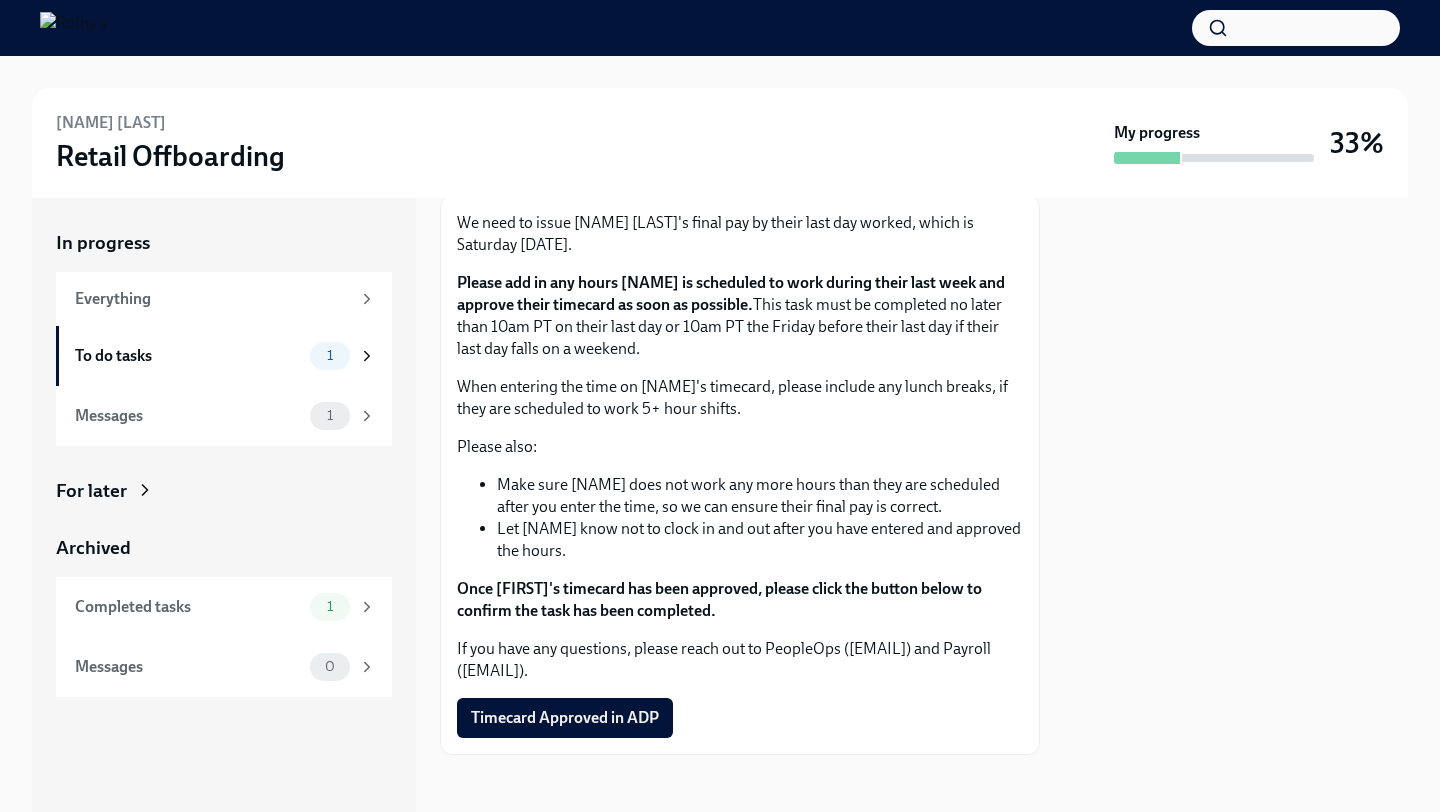 scroll, scrollTop: 252, scrollLeft: 0, axis: vertical 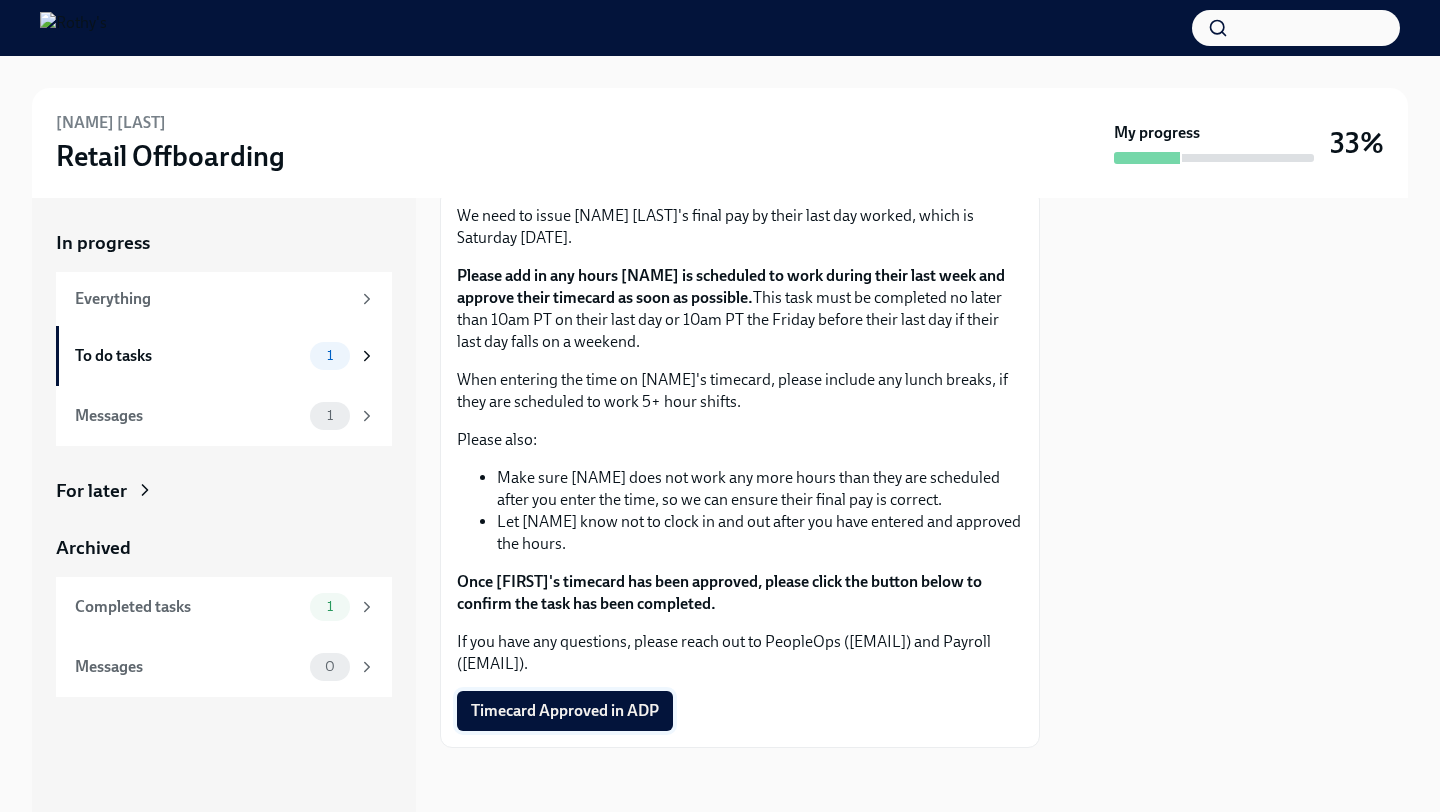 click on "Timecard Approved in ADP" at bounding box center [565, 711] 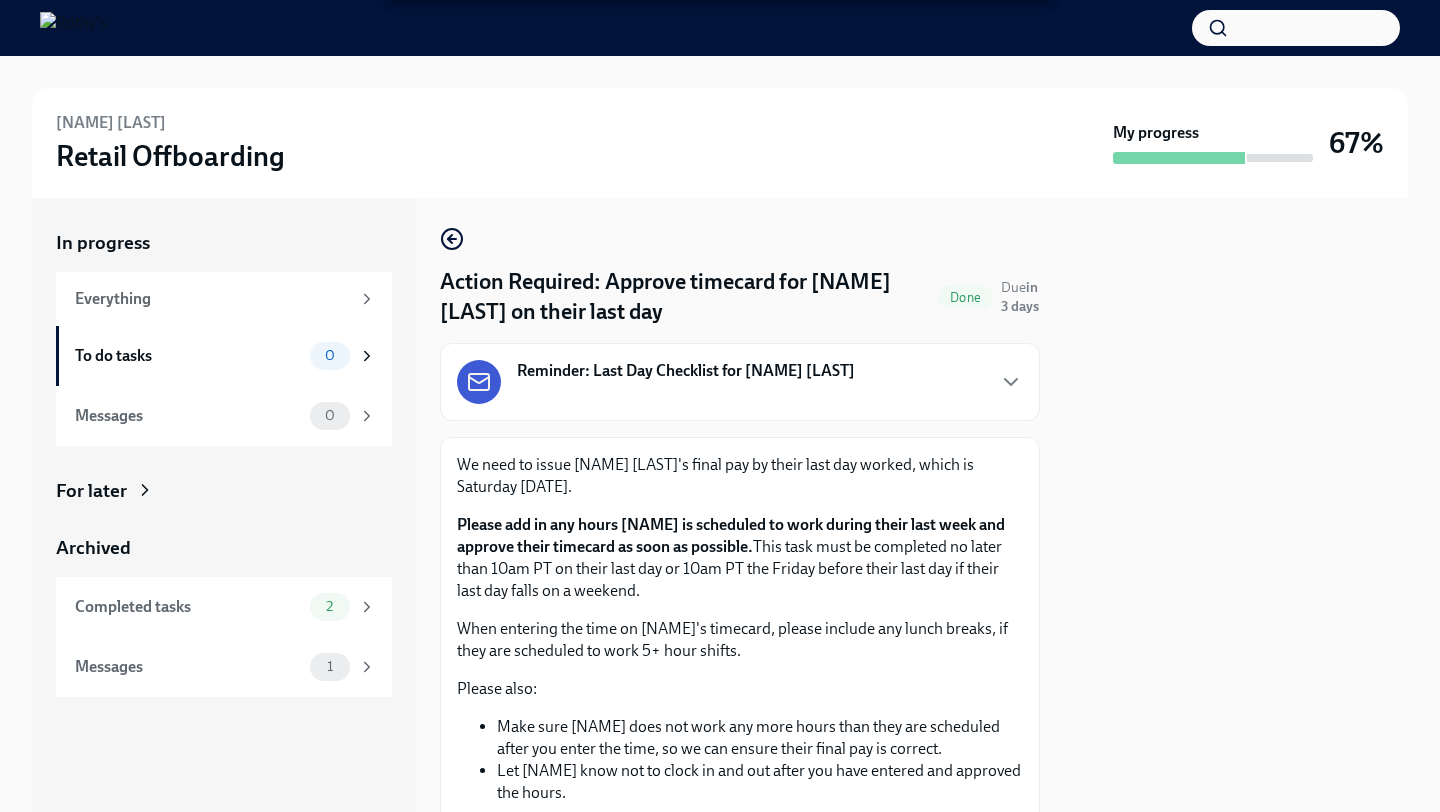 scroll, scrollTop: 0, scrollLeft: 0, axis: both 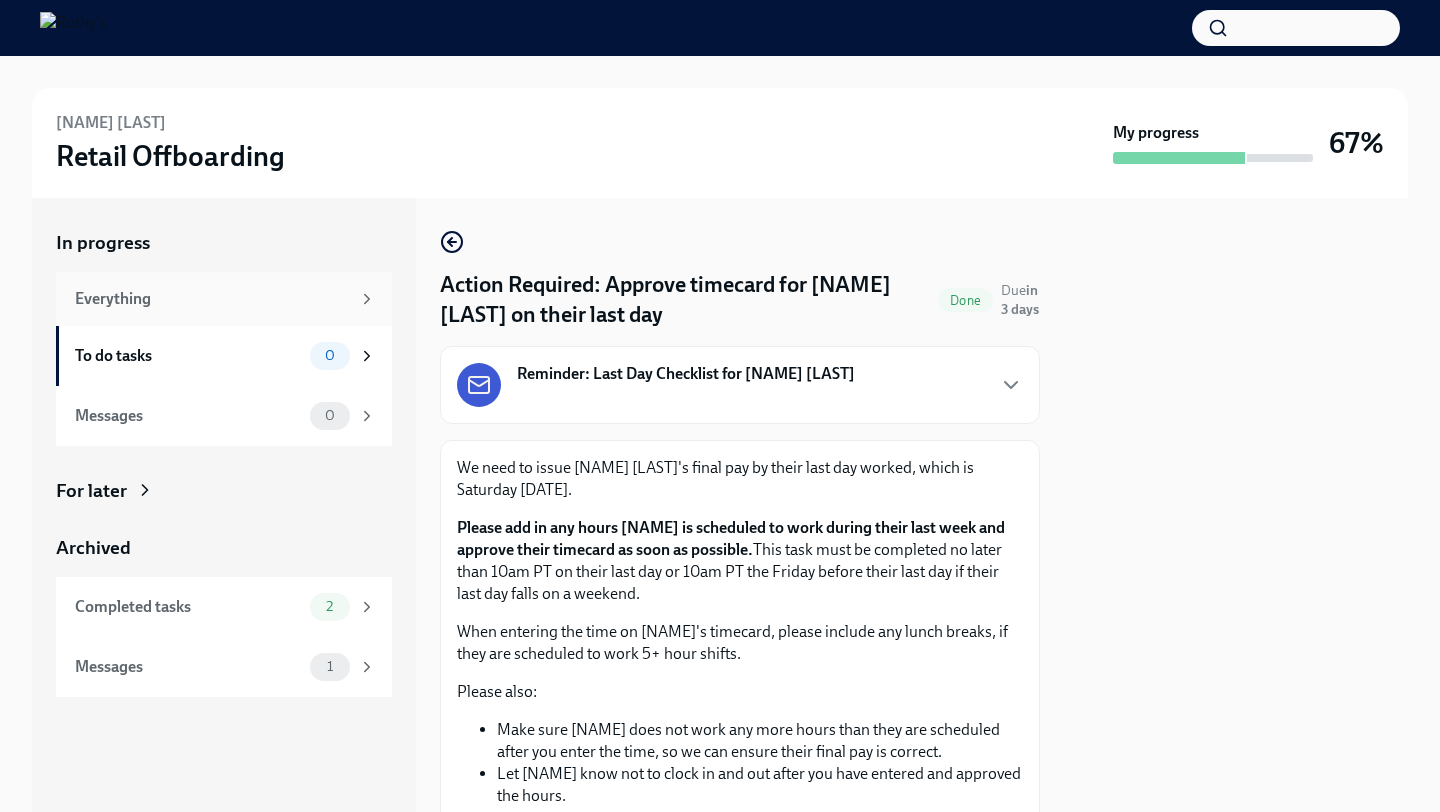 click on "Everything" at bounding box center [212, 299] 